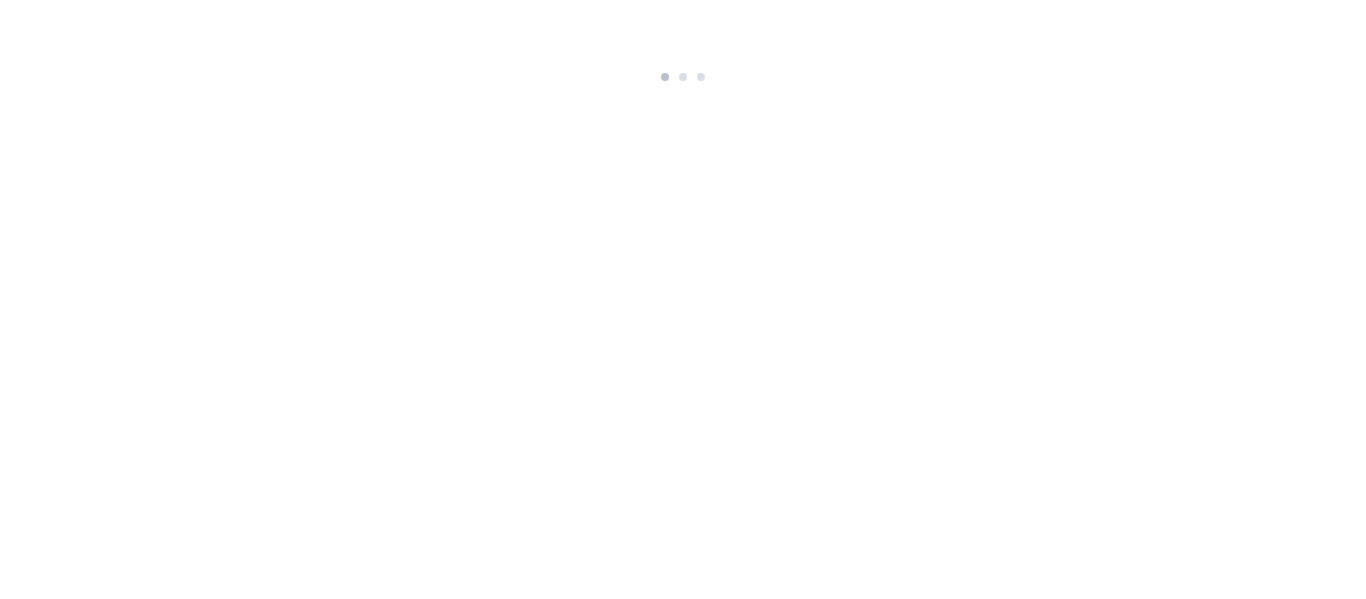 scroll, scrollTop: 0, scrollLeft: 0, axis: both 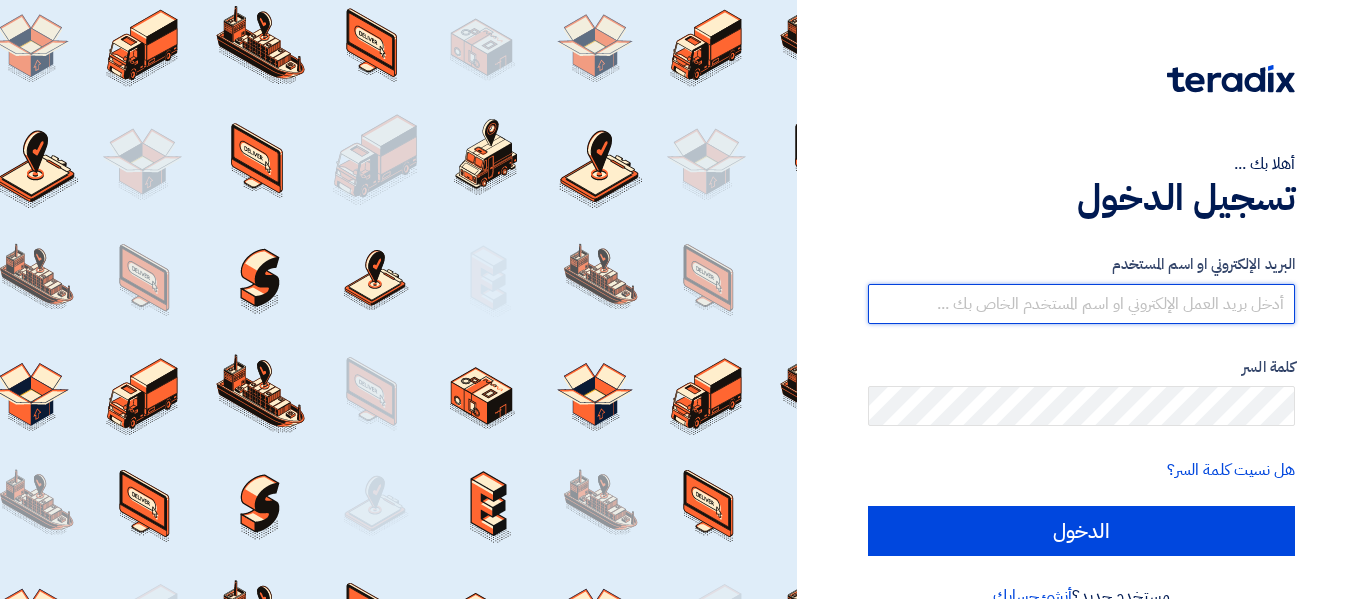 type on "[EMAIL_ADDRESS][DOMAIN_NAME]" 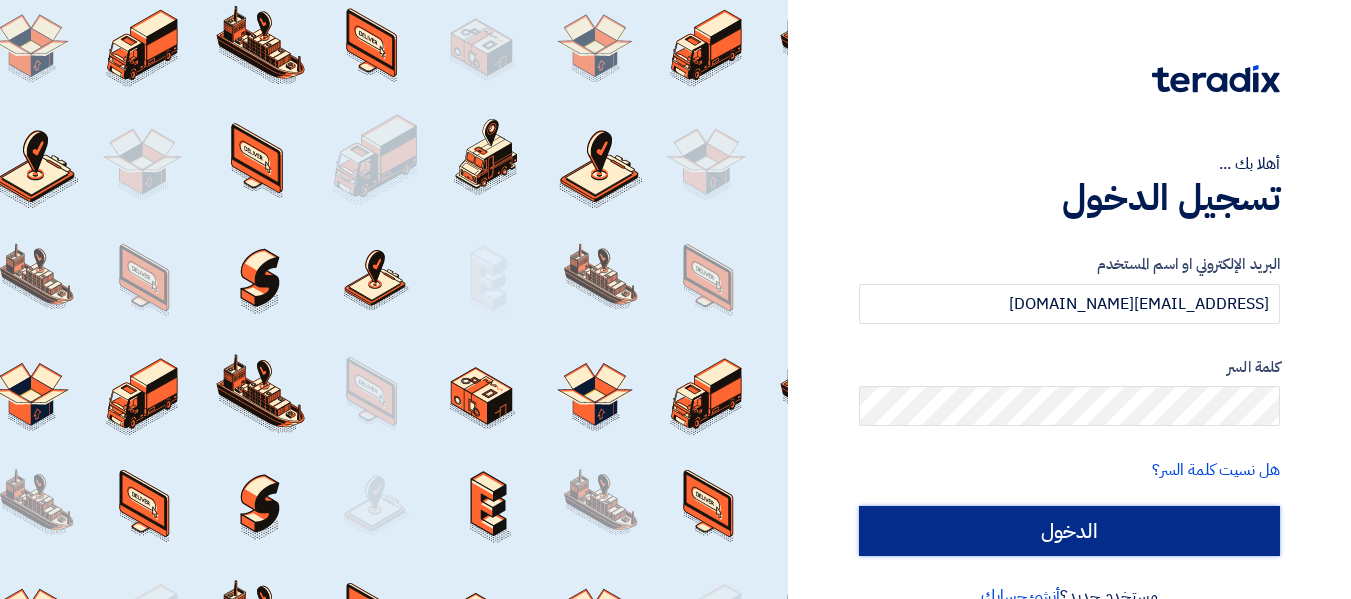 click on "الدخول" 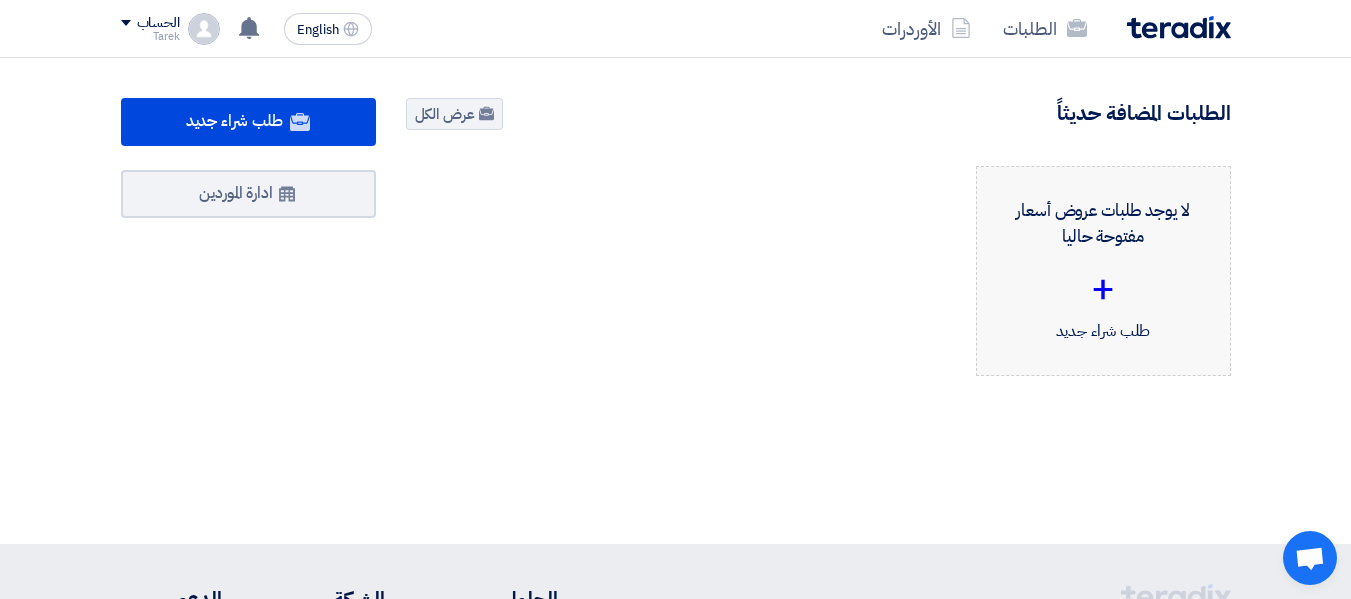 click on "+" 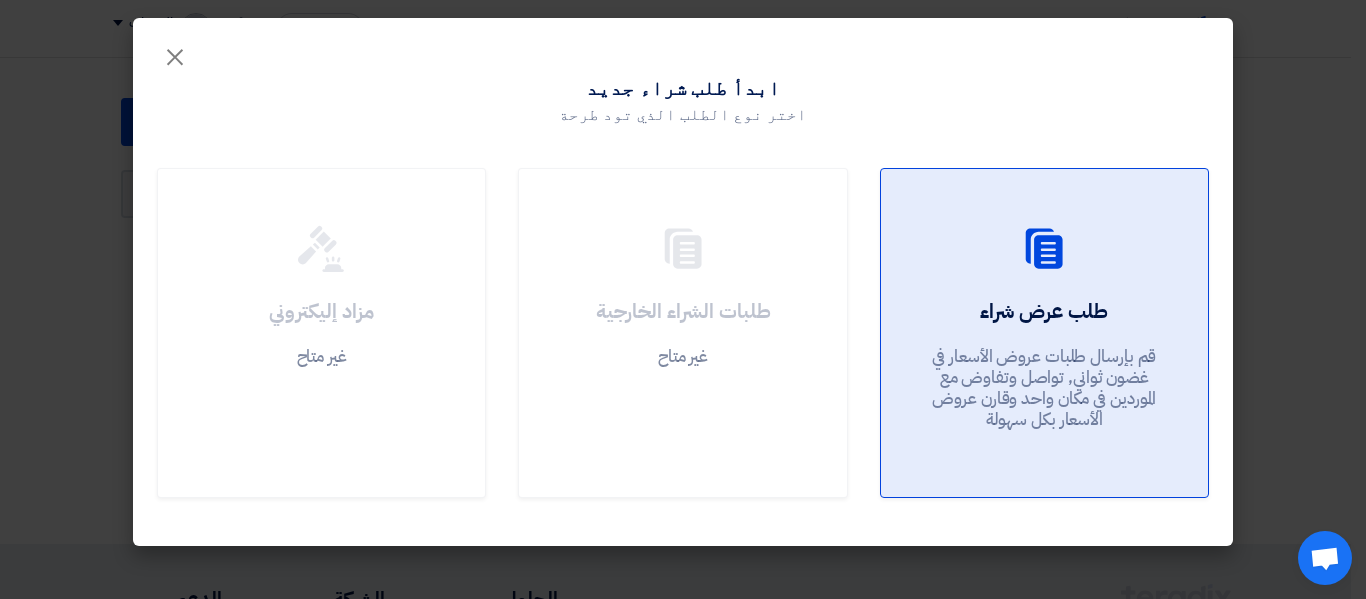click on "طلب عرض شراء" 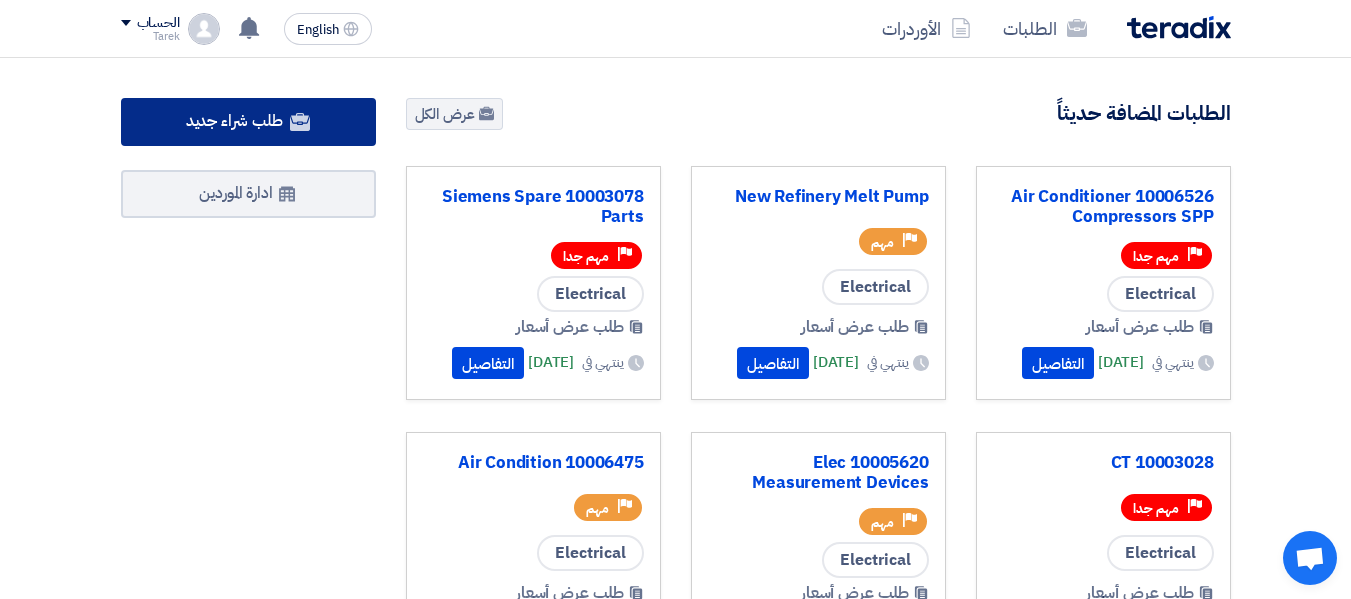 click on "طلب شراء جديد" 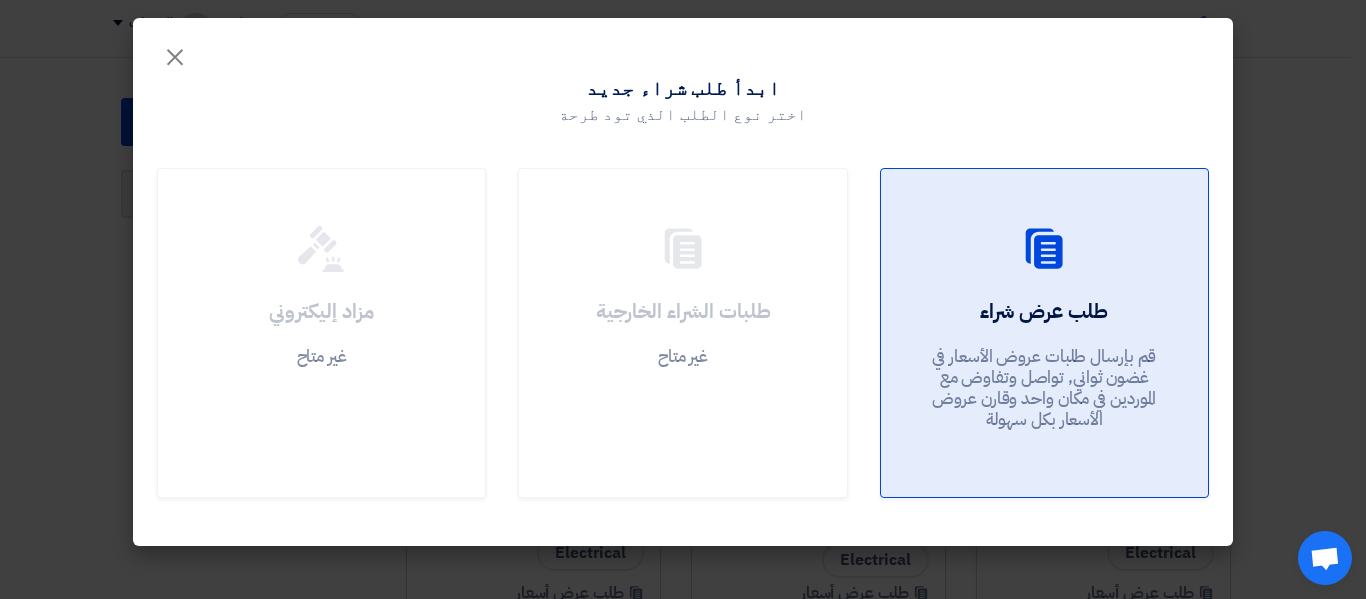 click on "قم بإرسال طلبات عروض الأسعار في غضون ثواني, تواصل وتفاوض مع الموردين في مكان واحد وقارن عروض الأسعار بكل سهولة" 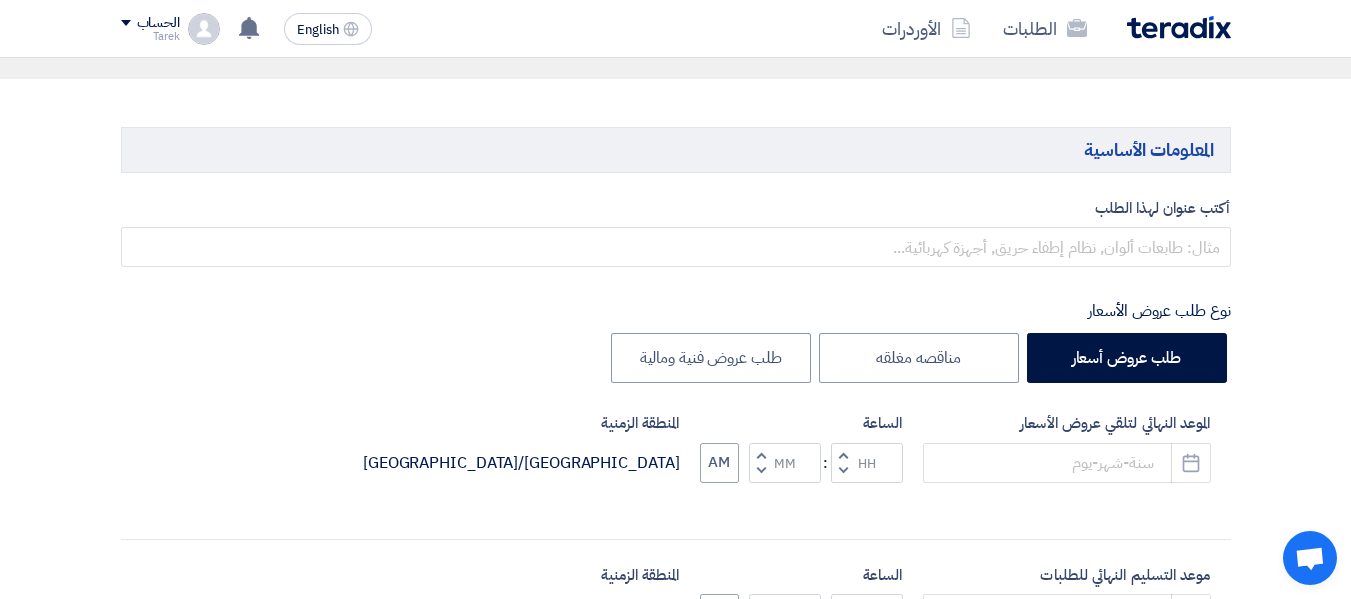 scroll, scrollTop: 200, scrollLeft: 0, axis: vertical 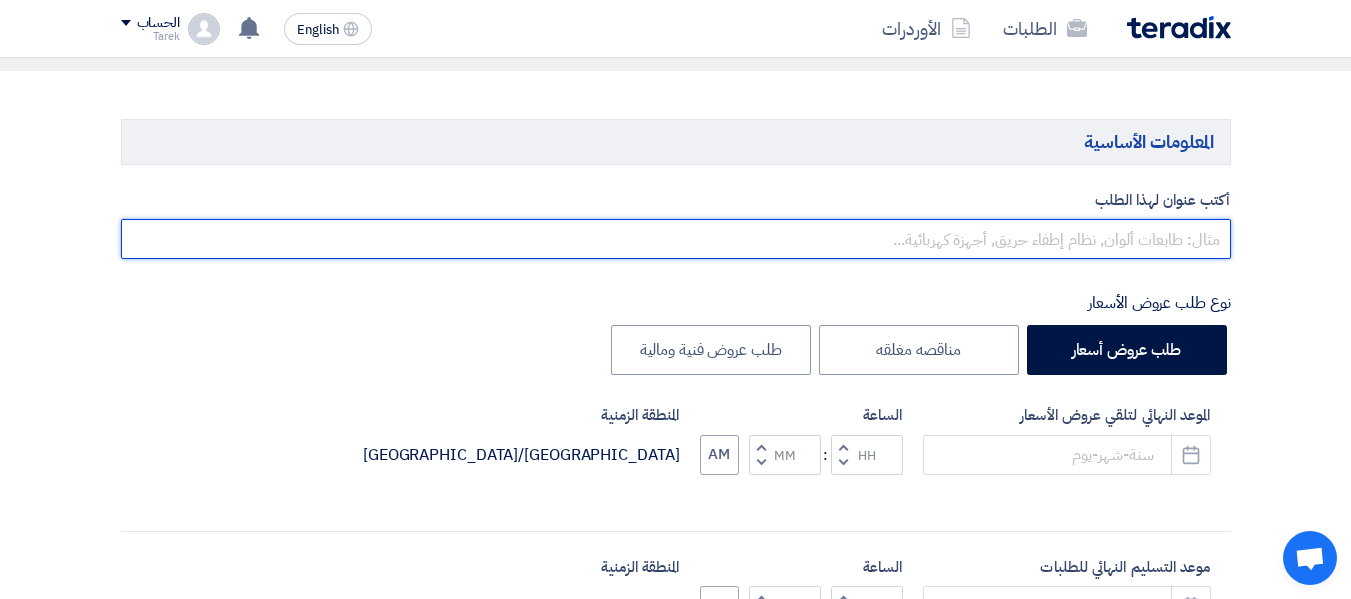 click at bounding box center (676, 239) 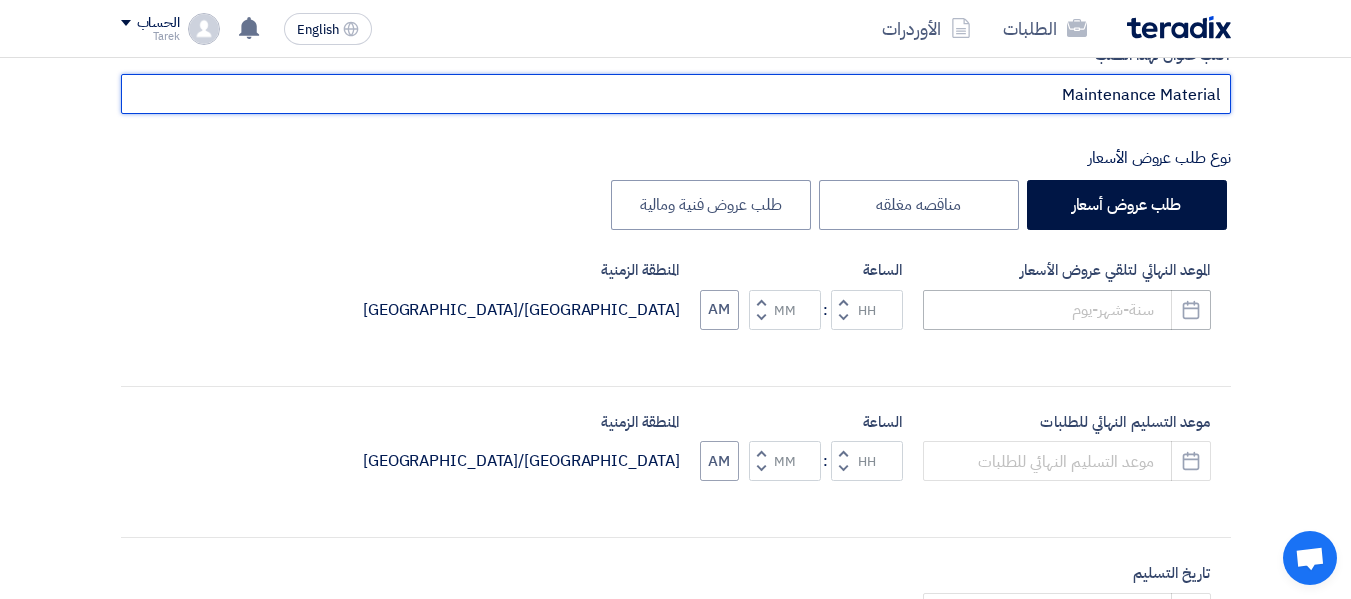 scroll, scrollTop: 400, scrollLeft: 0, axis: vertical 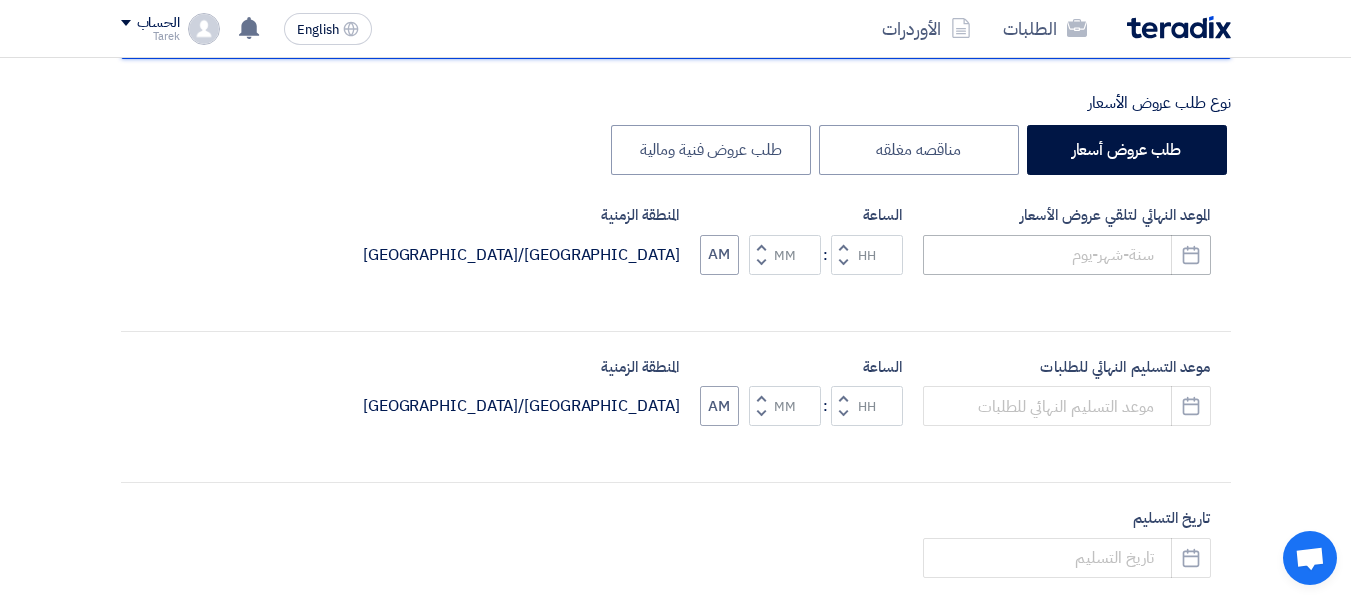 type on "Maintenance Material" 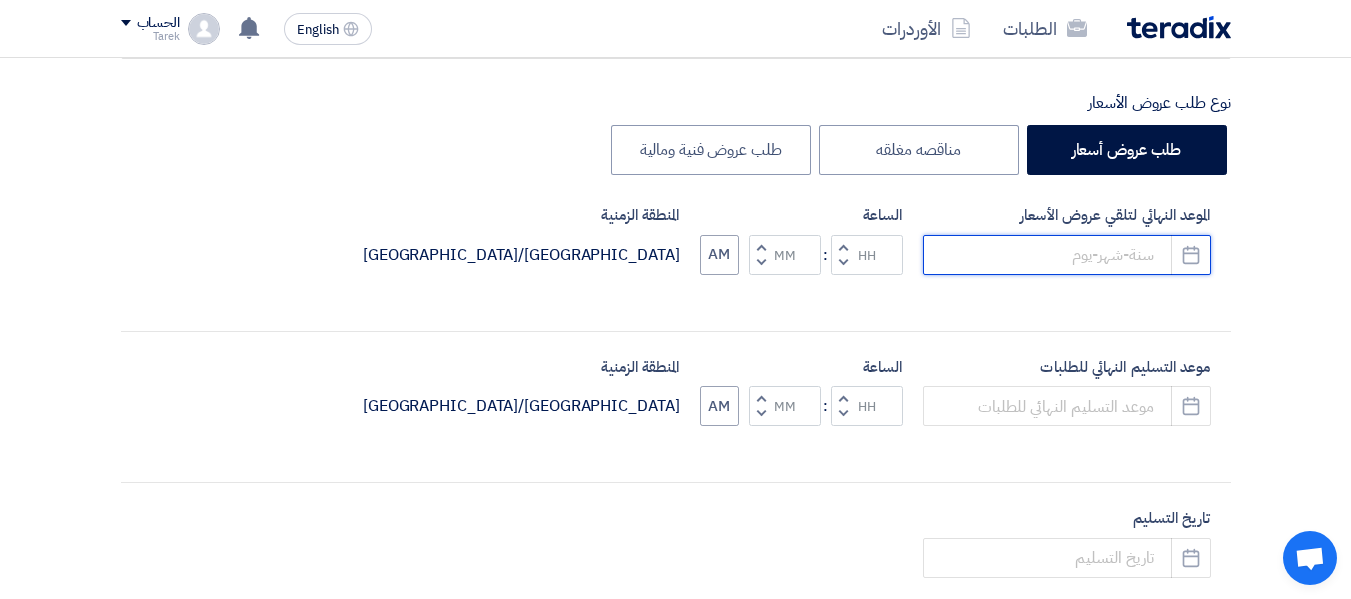 click 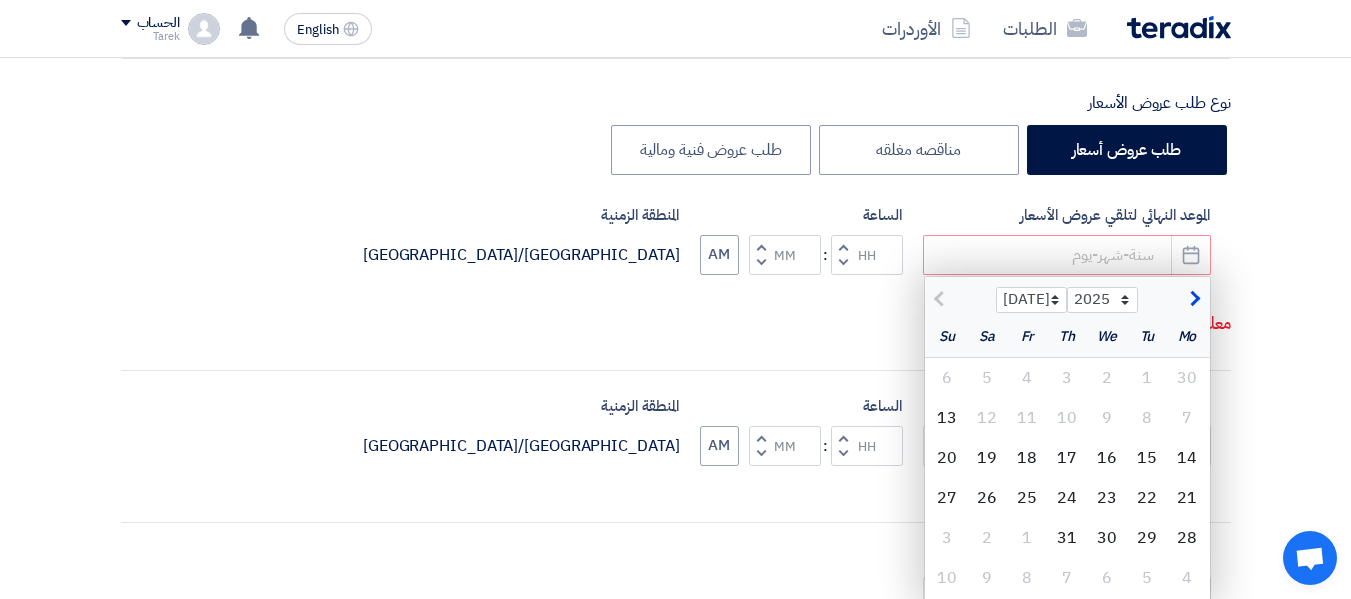 scroll, scrollTop: 500, scrollLeft: 0, axis: vertical 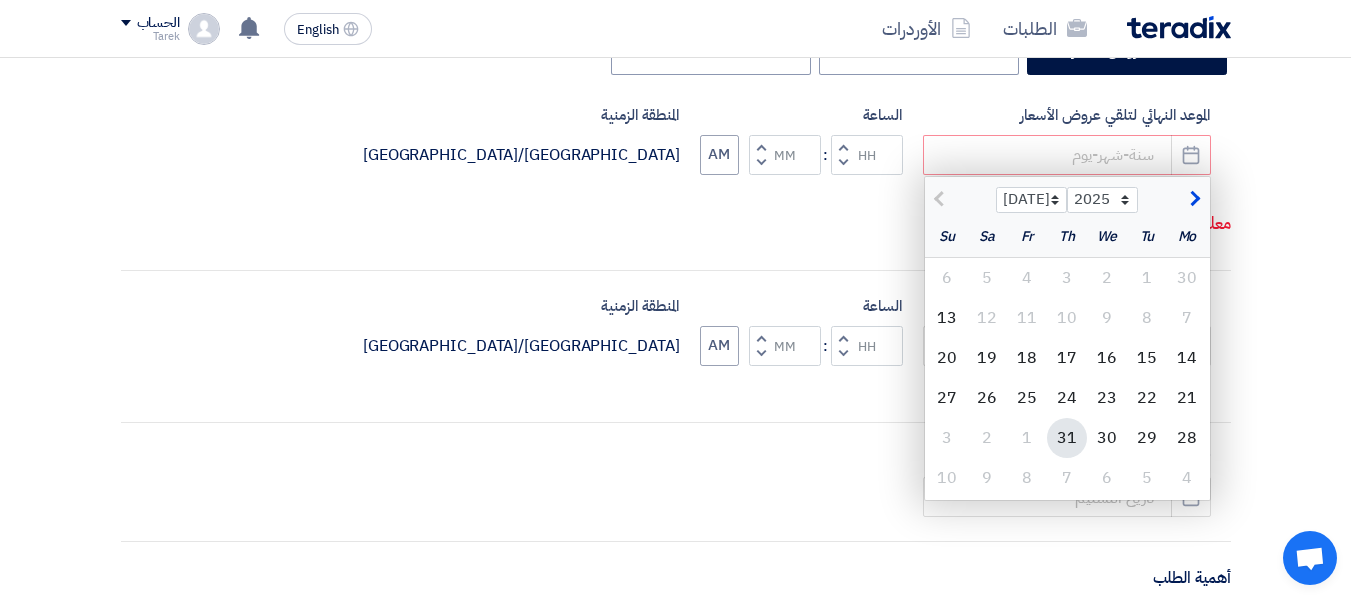 click on "31" 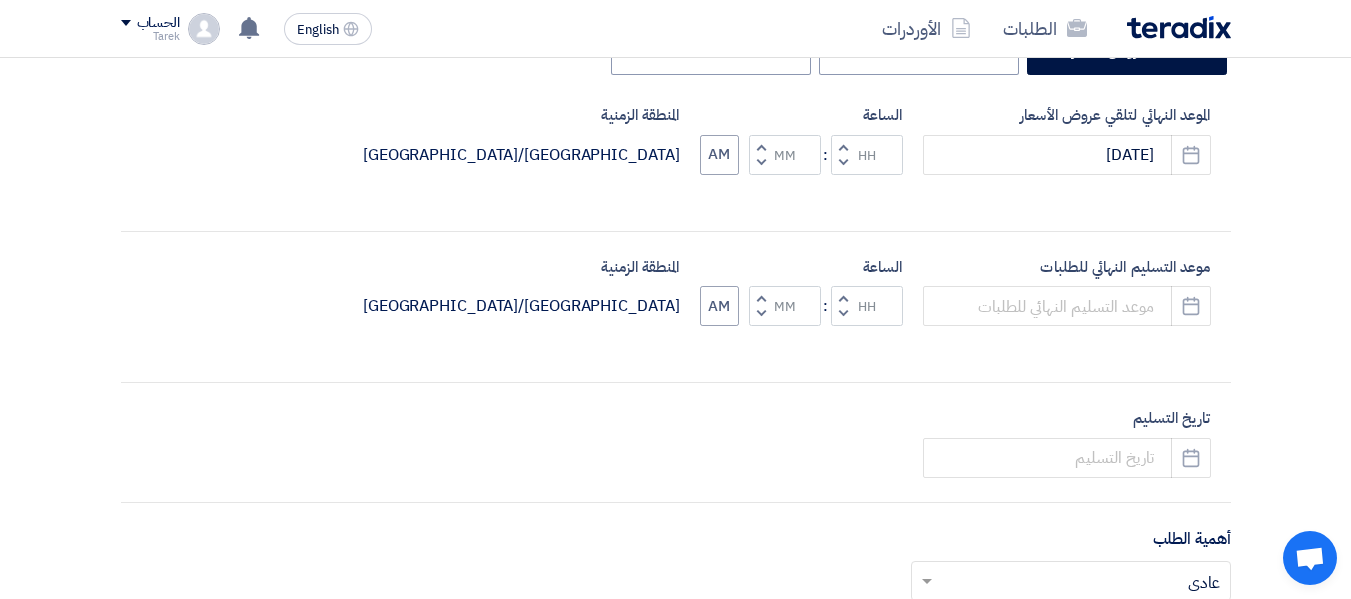 click on "Increment hours" 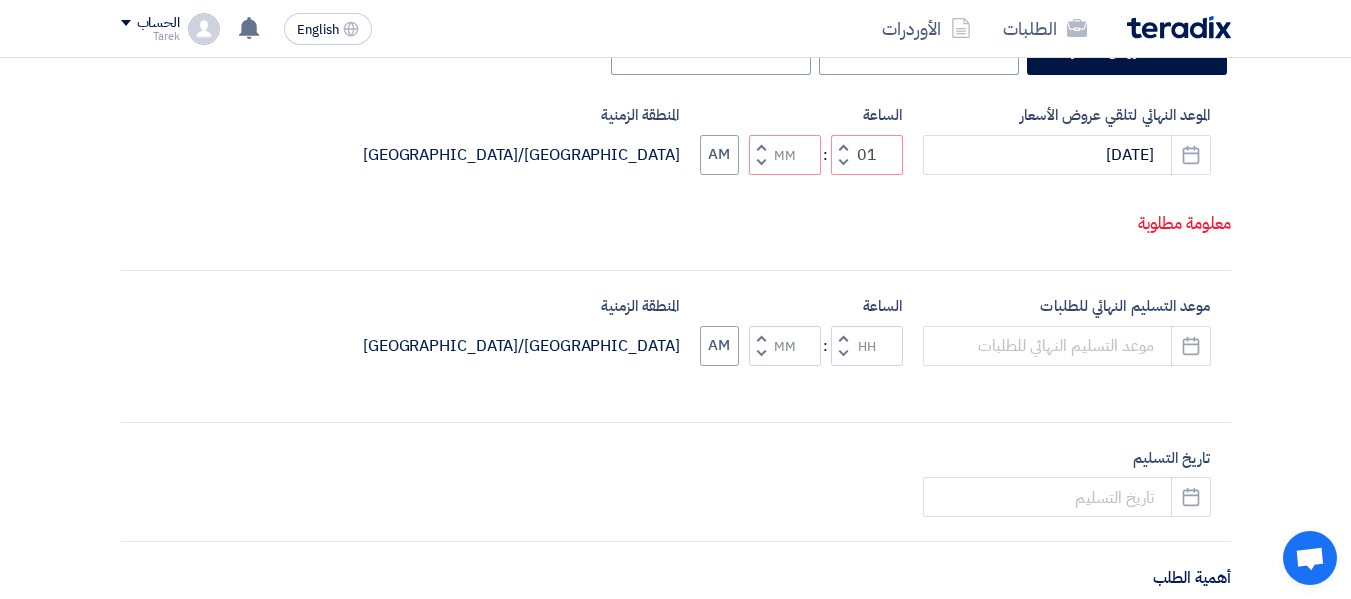 click on "Decrement hours" 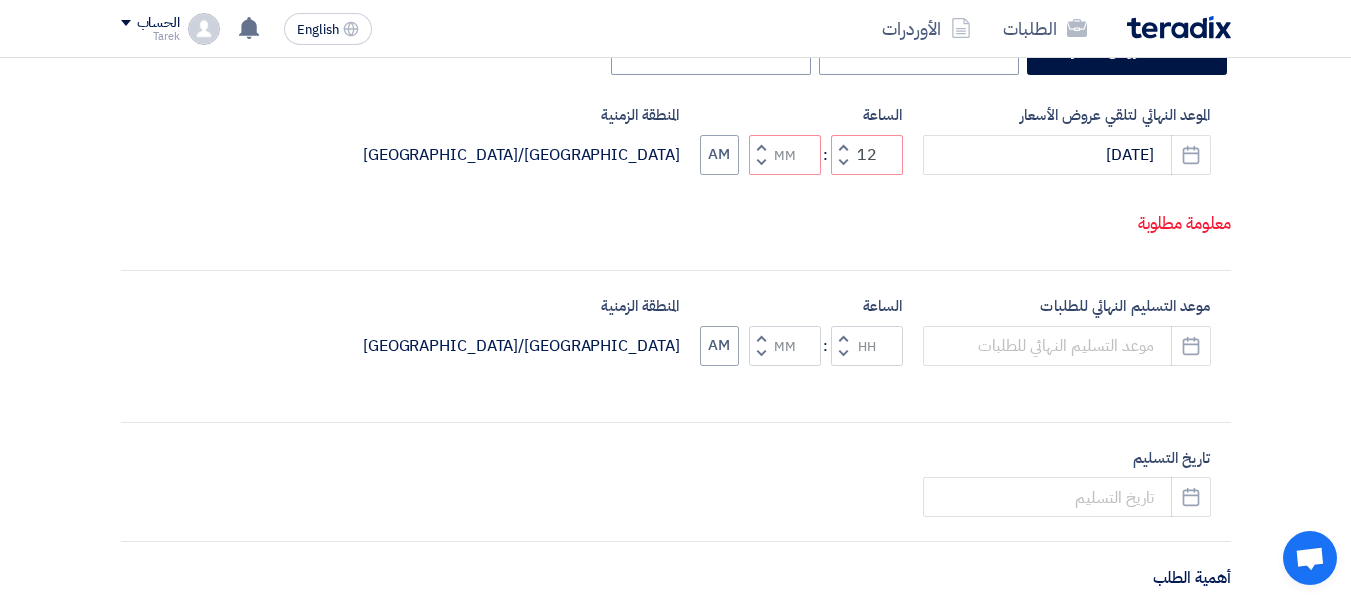 click on "Increment minutes" 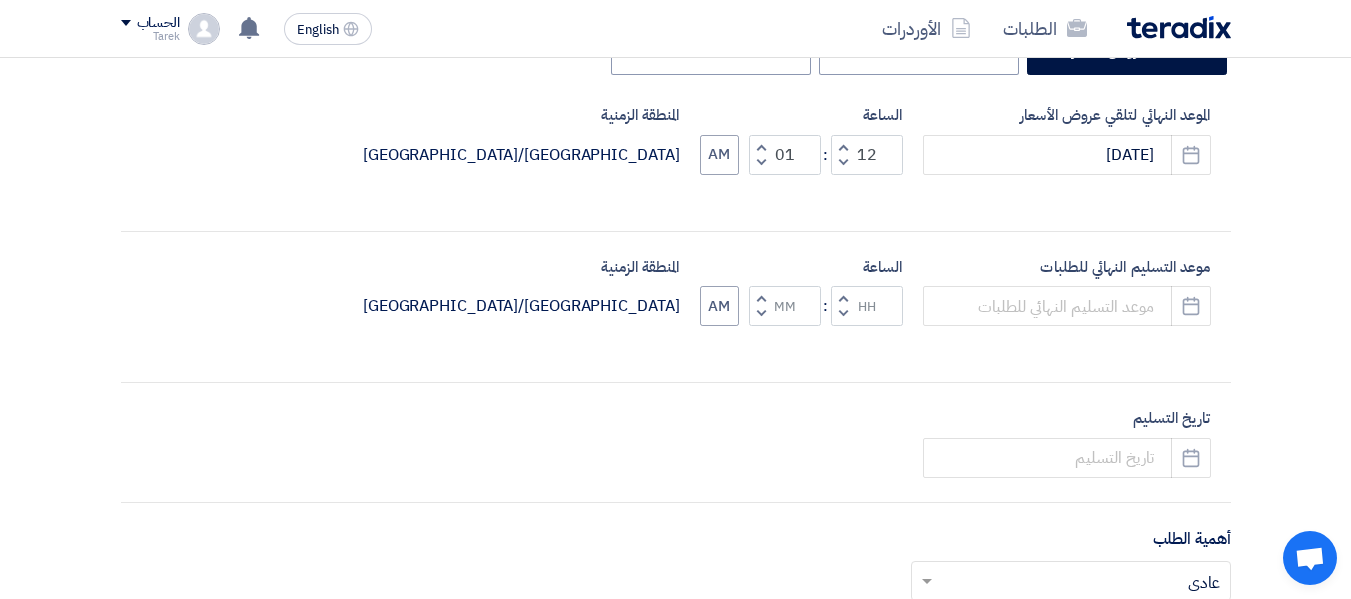 click 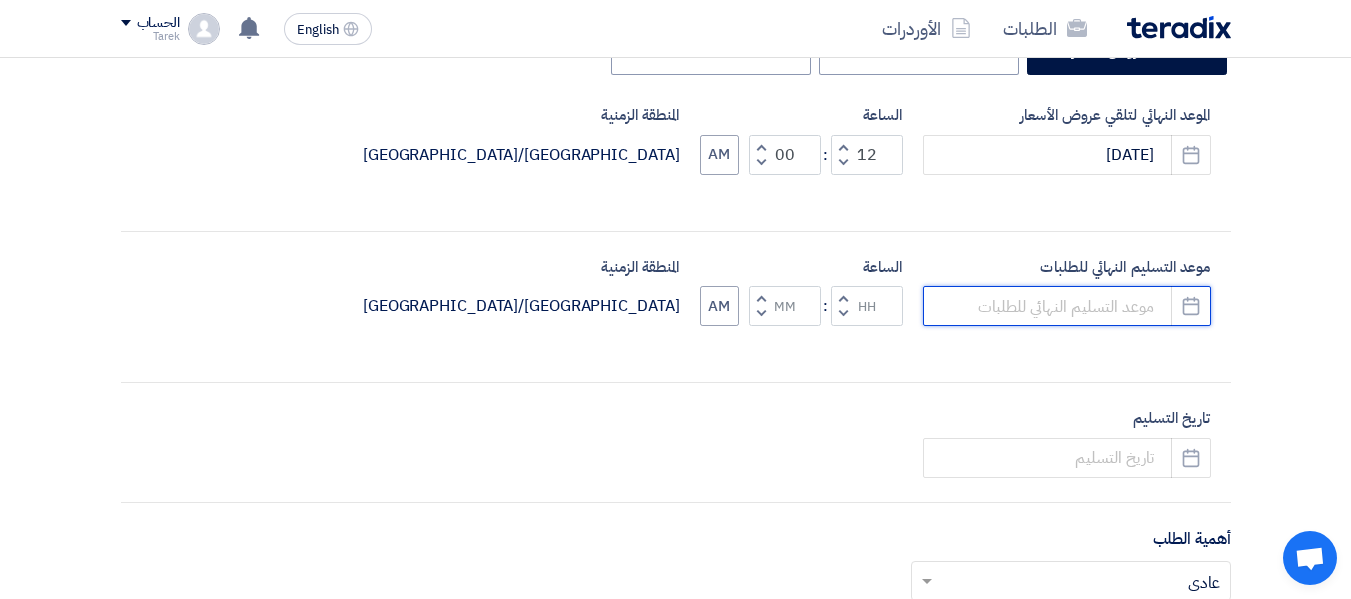 click 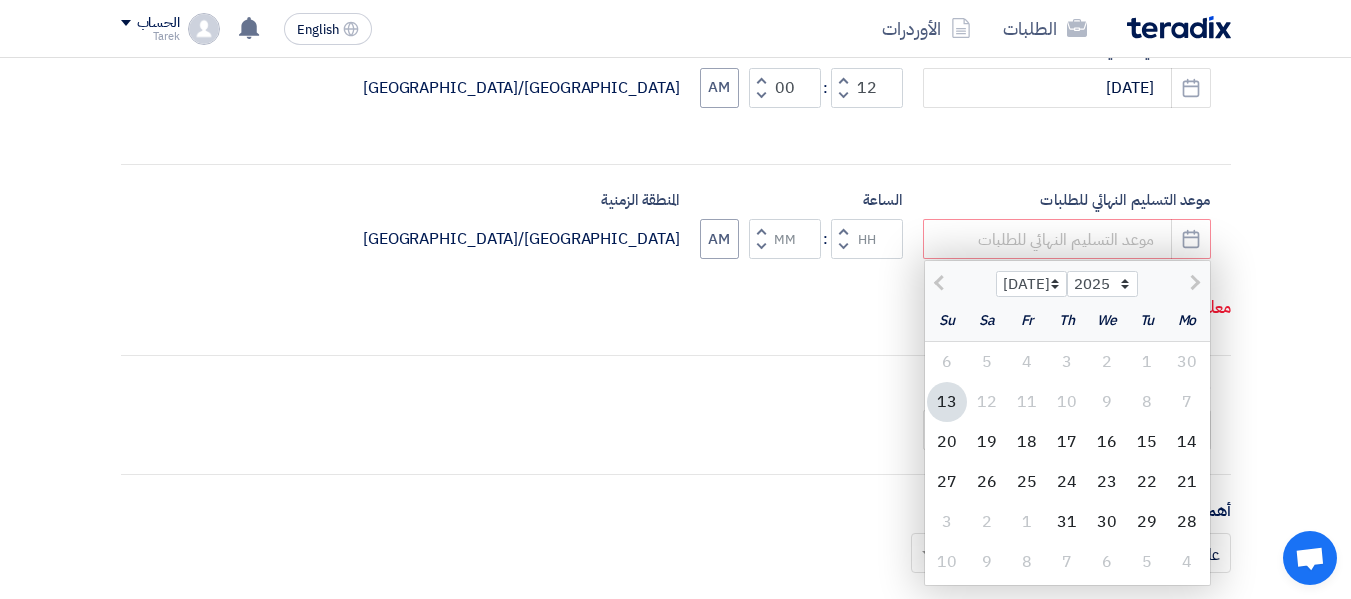 scroll, scrollTop: 700, scrollLeft: 0, axis: vertical 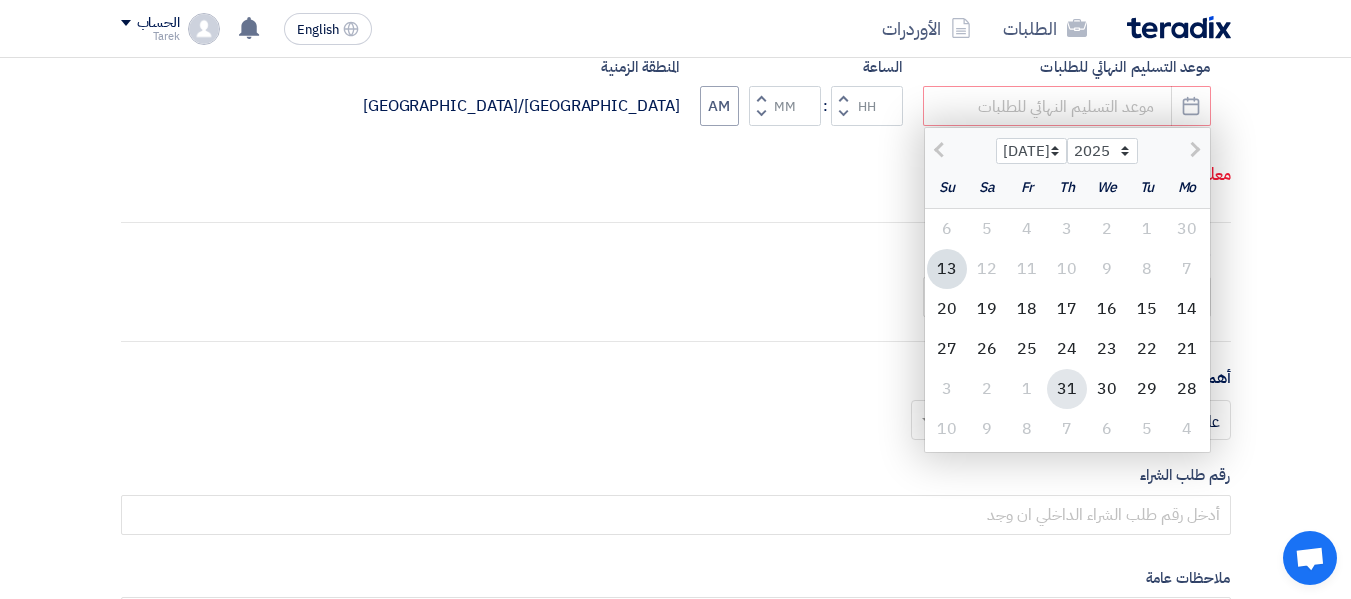 click on "31" 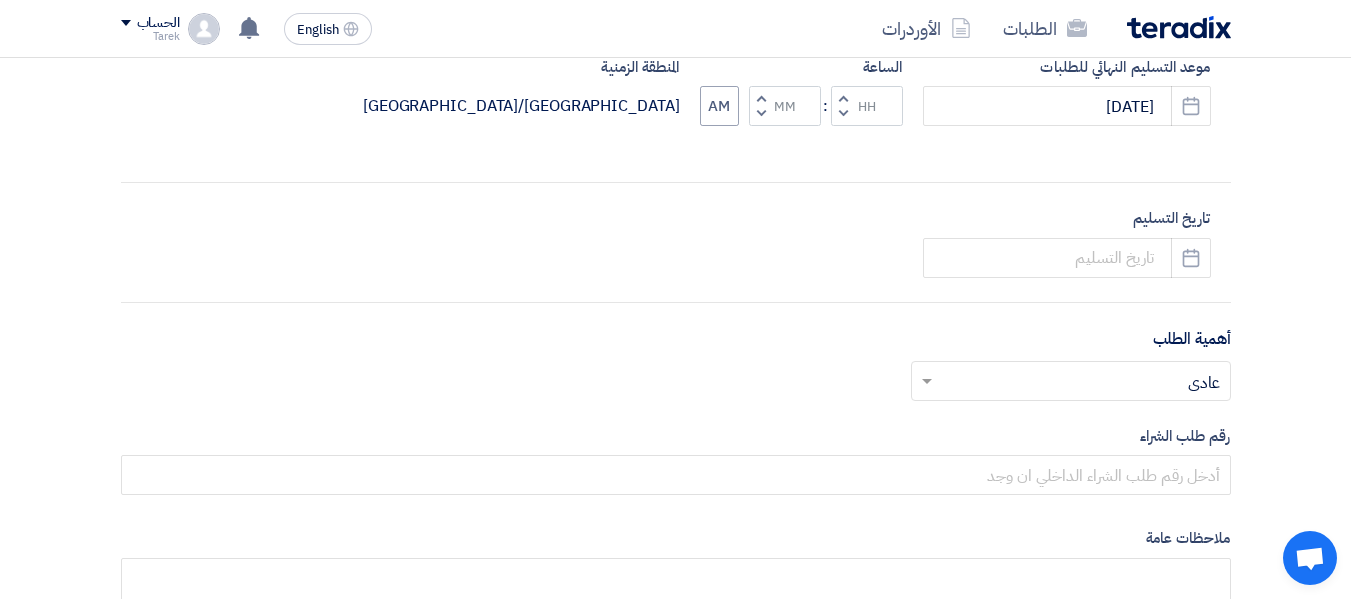 click on "Decrement hours" 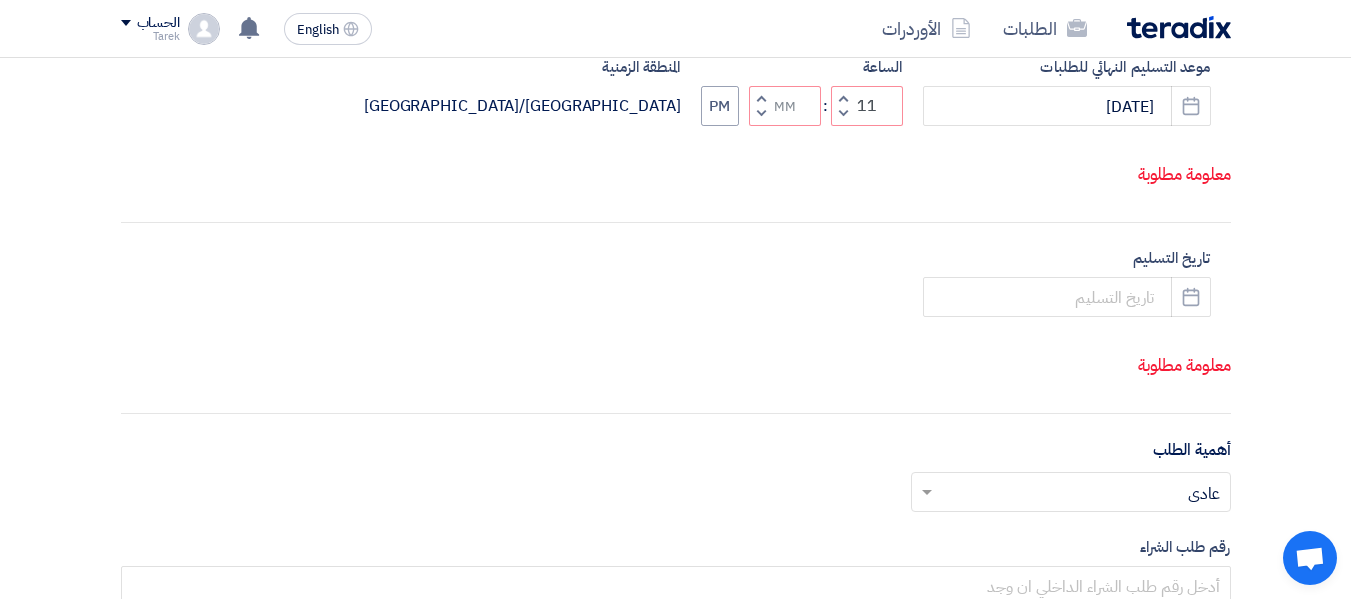 click 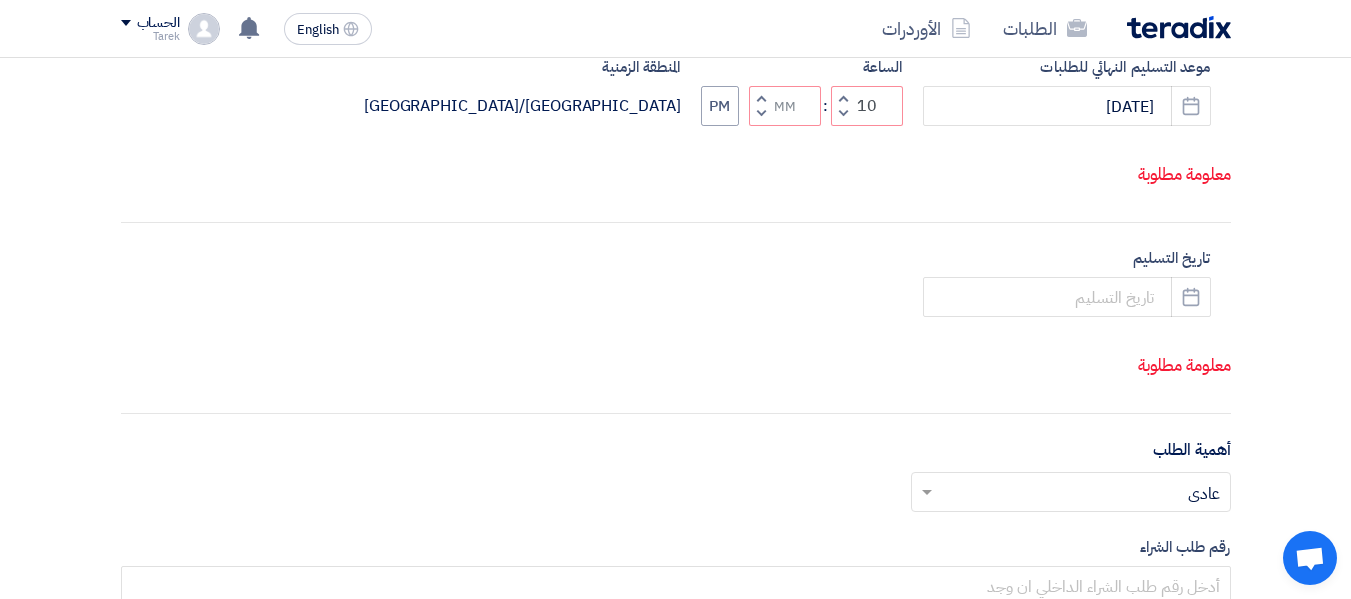 click 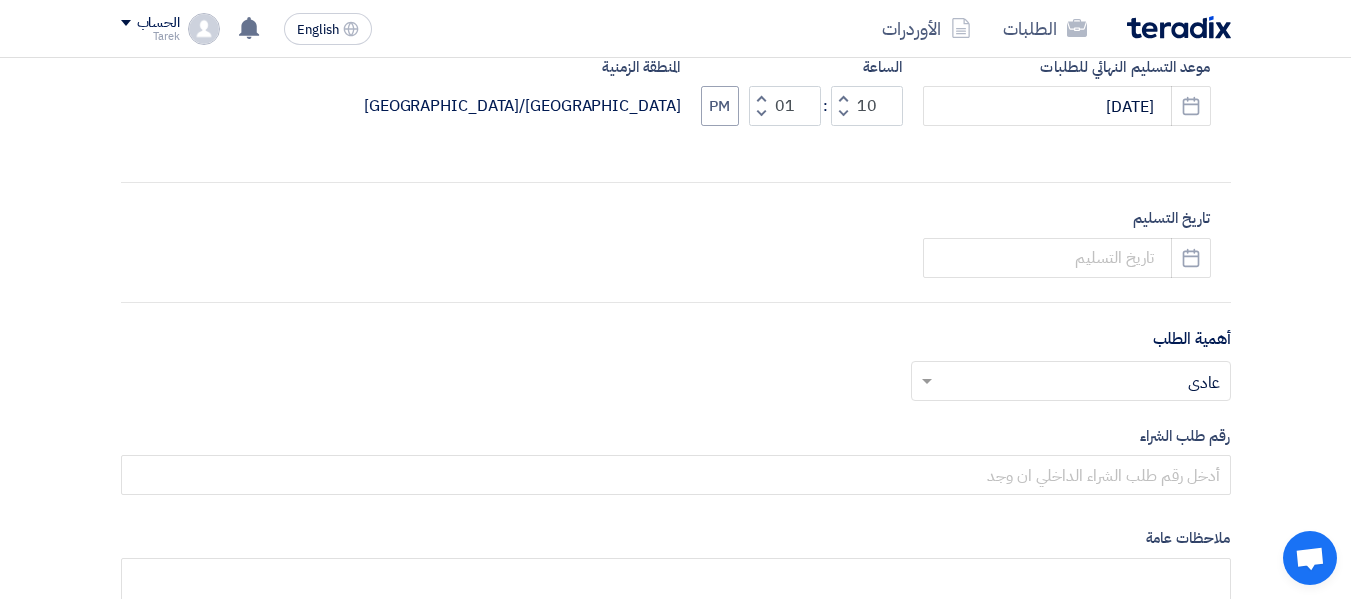 click 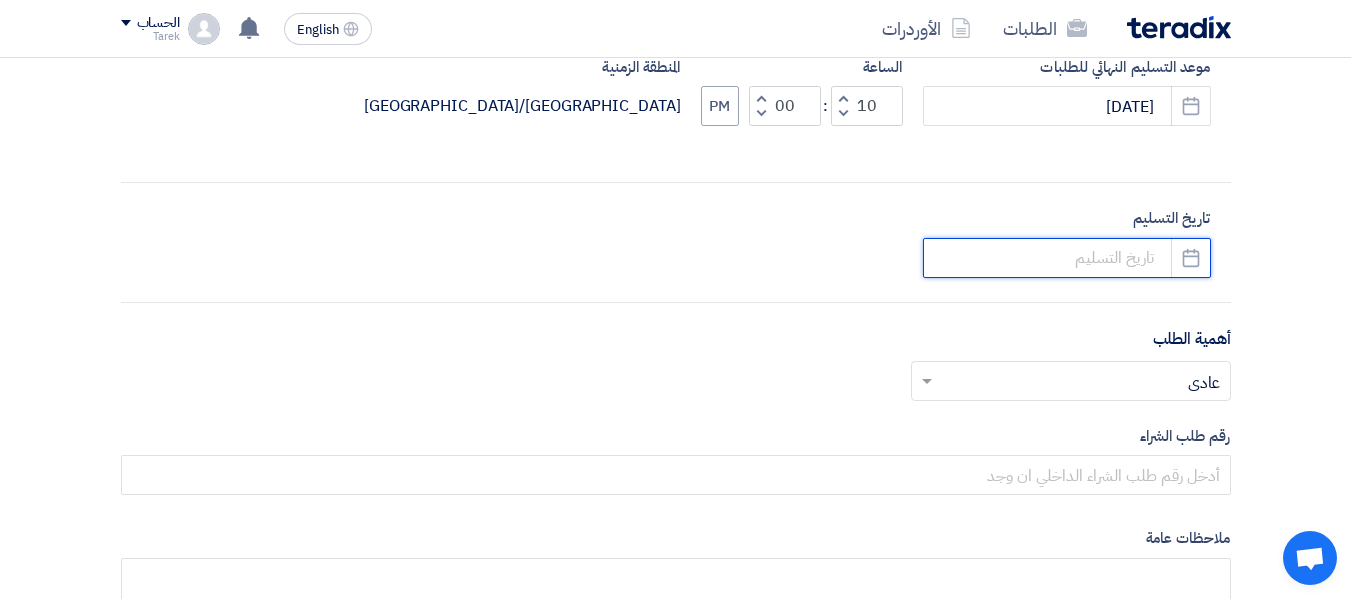 click 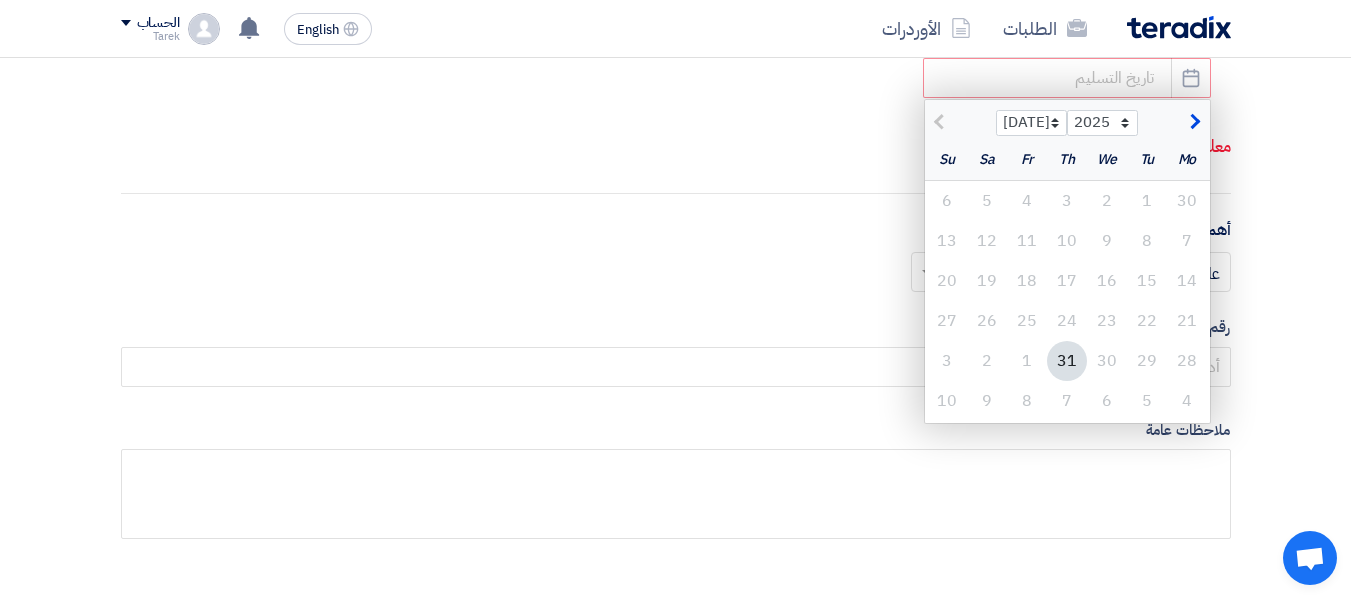 scroll, scrollTop: 900, scrollLeft: 0, axis: vertical 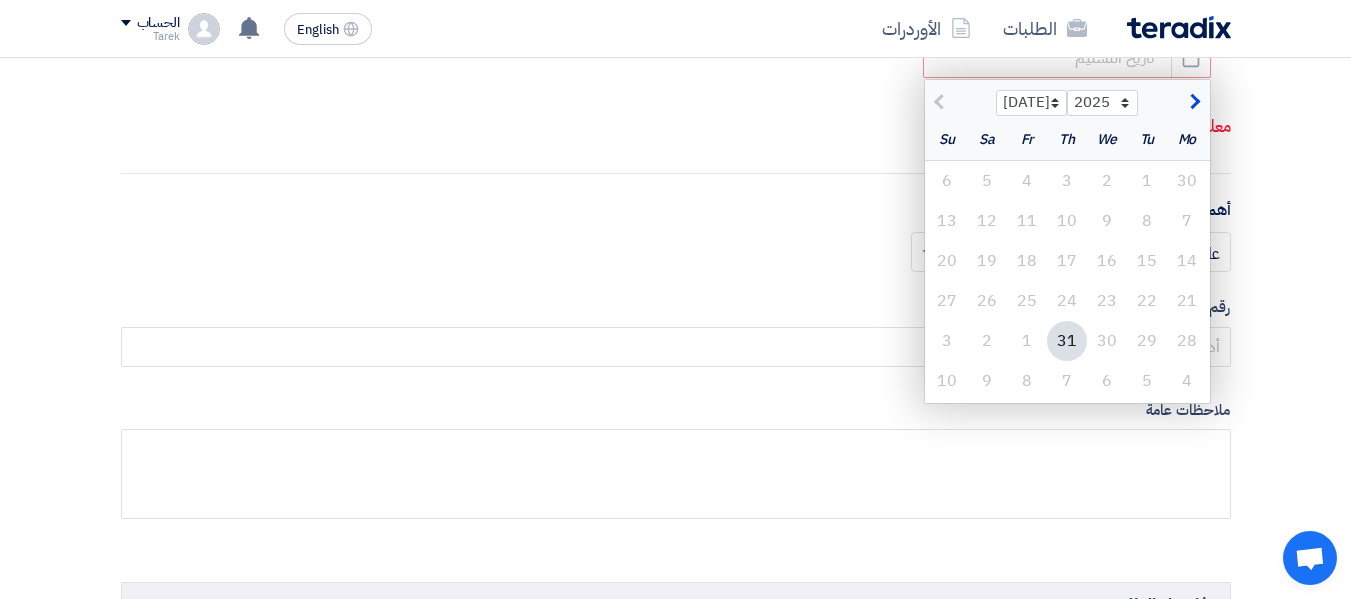 click on "31" 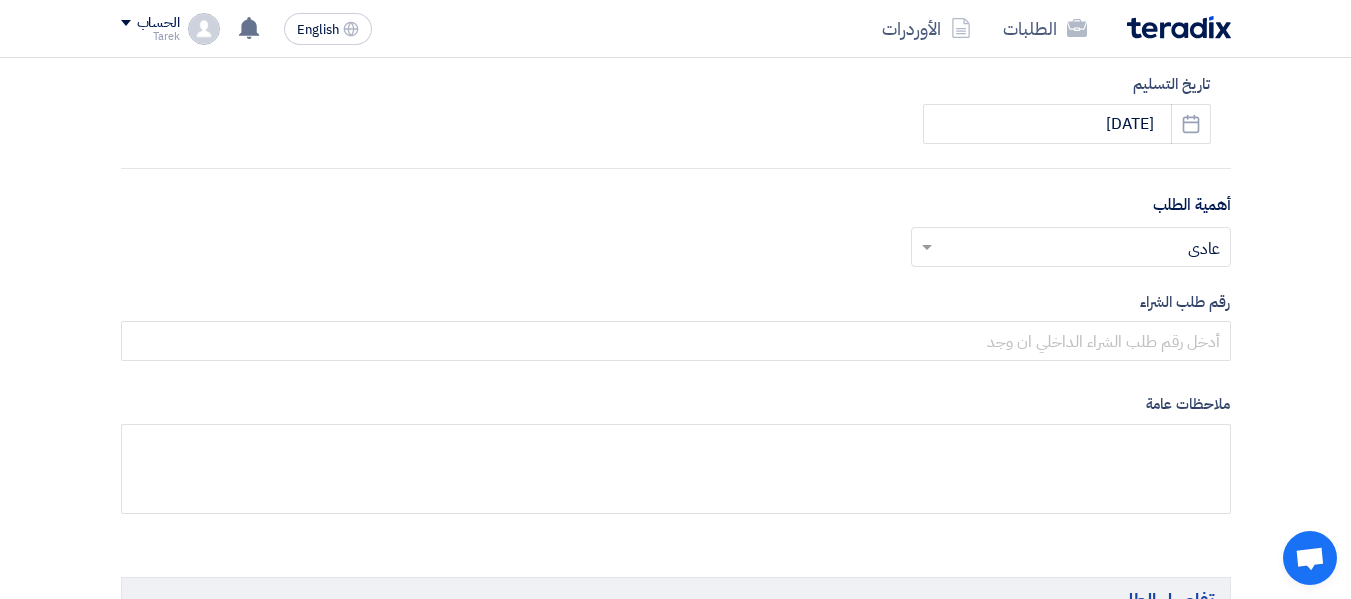 scroll, scrollTop: 800, scrollLeft: 0, axis: vertical 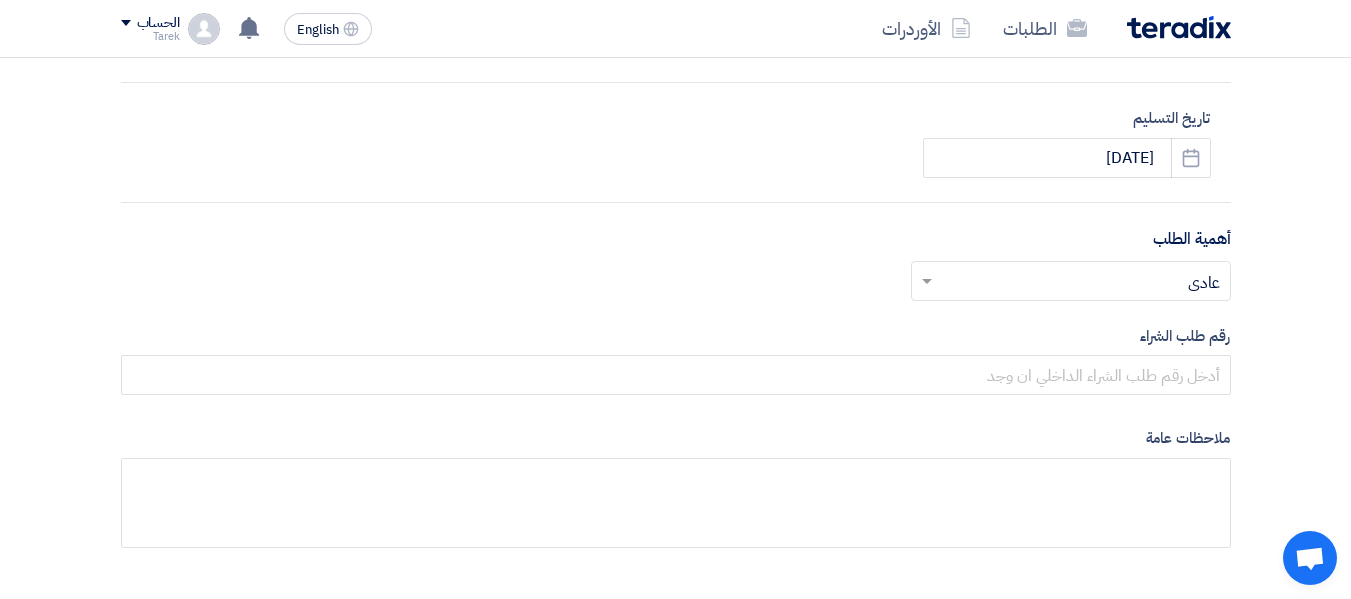 click 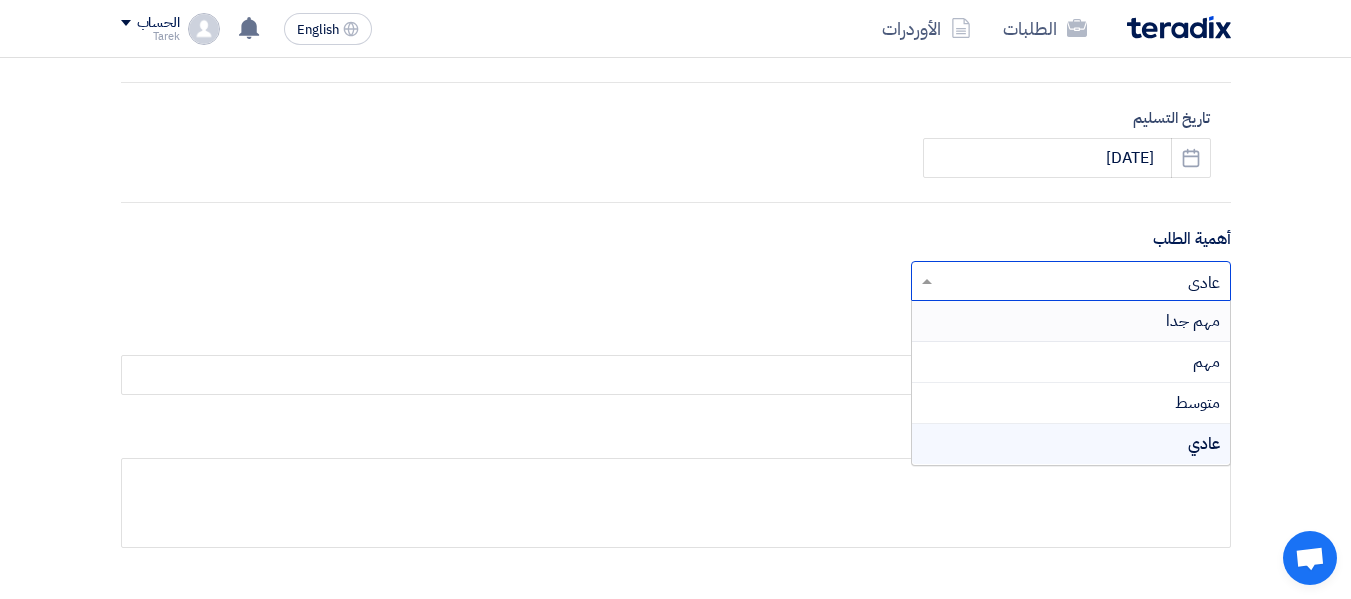 click on "مهم جدا" at bounding box center [1071, 321] 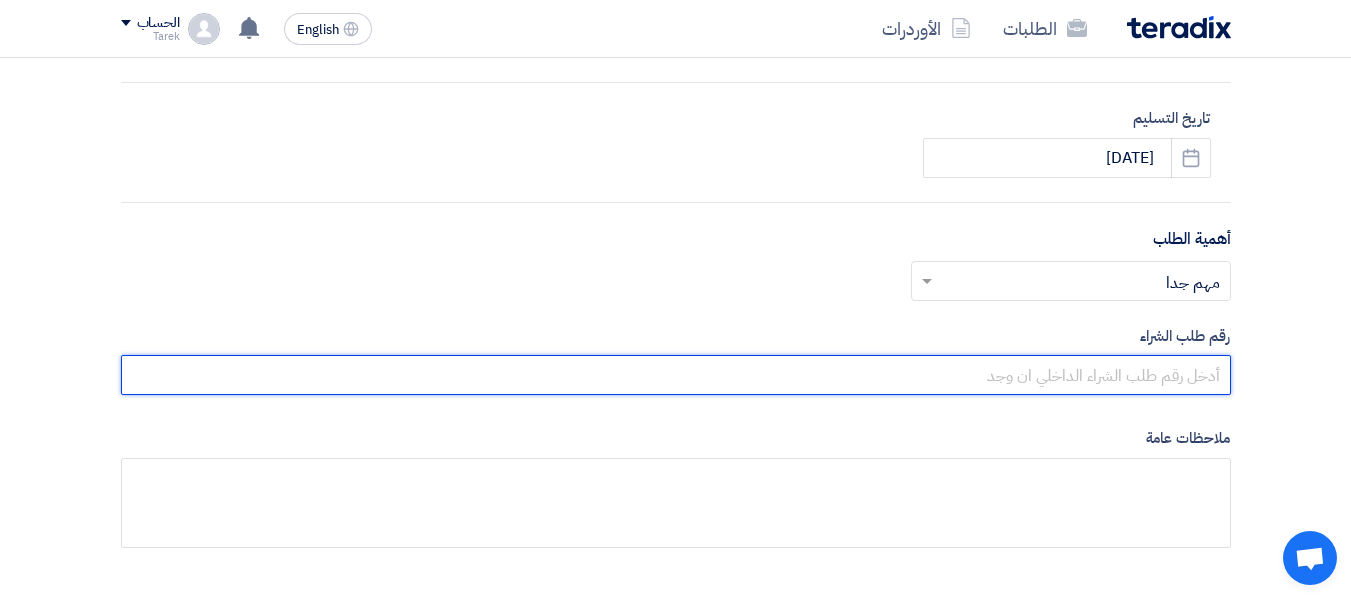 click at bounding box center [676, 375] 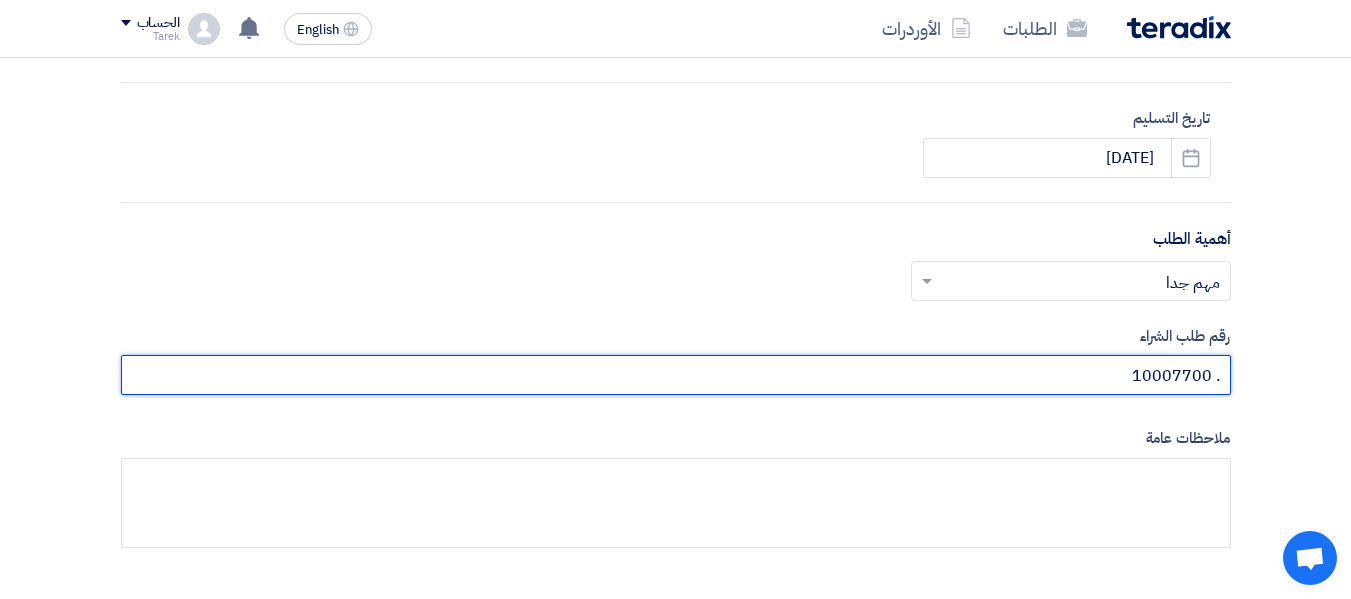 drag, startPoint x: 1217, startPoint y: 378, endPoint x: 1233, endPoint y: 378, distance: 16 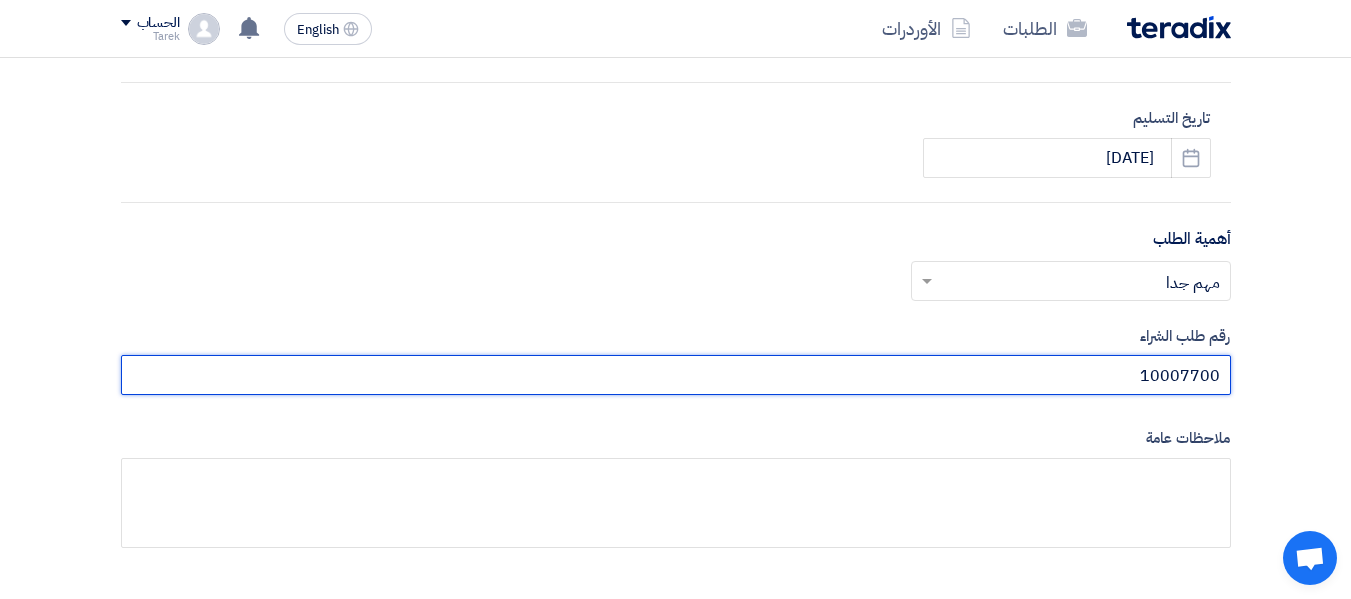 drag, startPoint x: 1214, startPoint y: 372, endPoint x: 1229, endPoint y: 371, distance: 15.033297 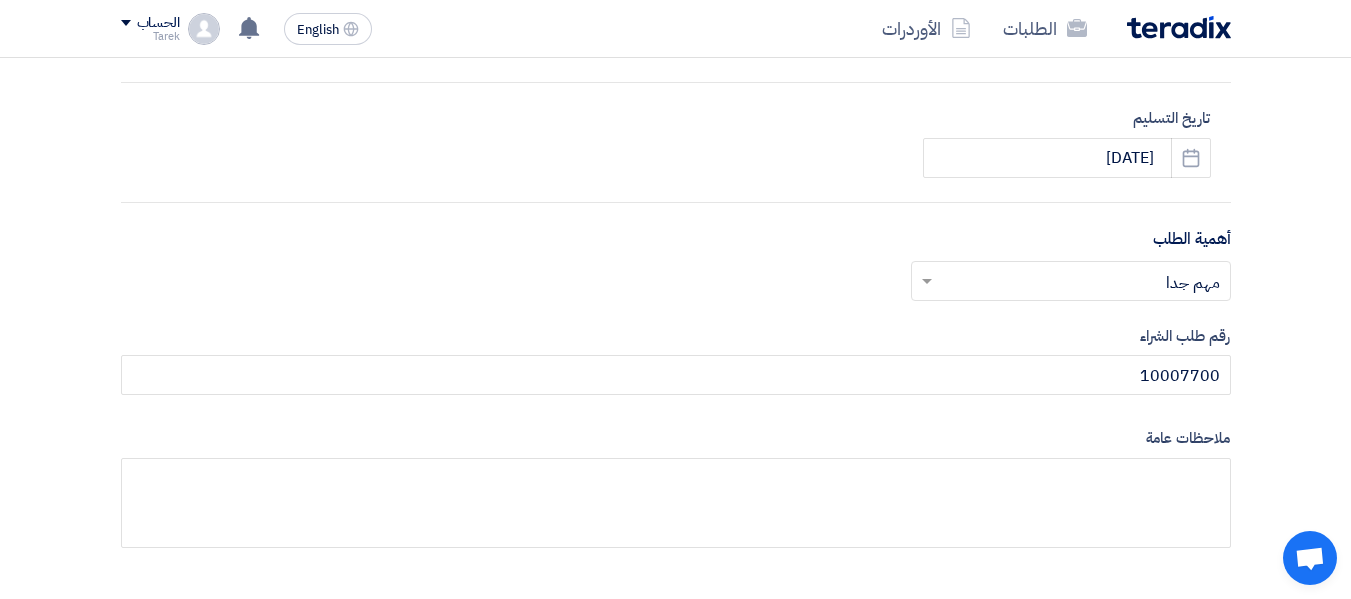 click on "المعلومات الأساسية
أكتب عنوان لهذا الطلب
Maintenance Material
نوع طلب عروض الأسعار
طلب عروض أسعار
مناقصه مغلقه
طلب عروض فنية ومالية
الموعد النهائي لتلقي عروض الأسعار
[DATE]
Pick a date
الساعة
12" 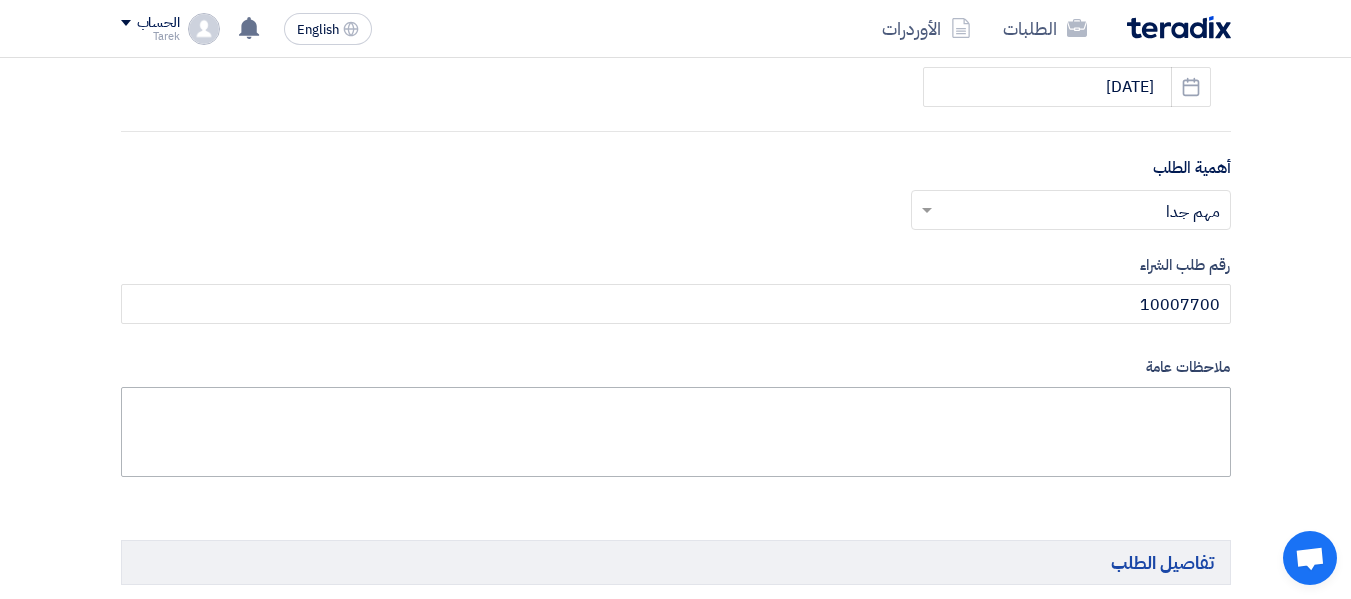scroll, scrollTop: 1100, scrollLeft: 0, axis: vertical 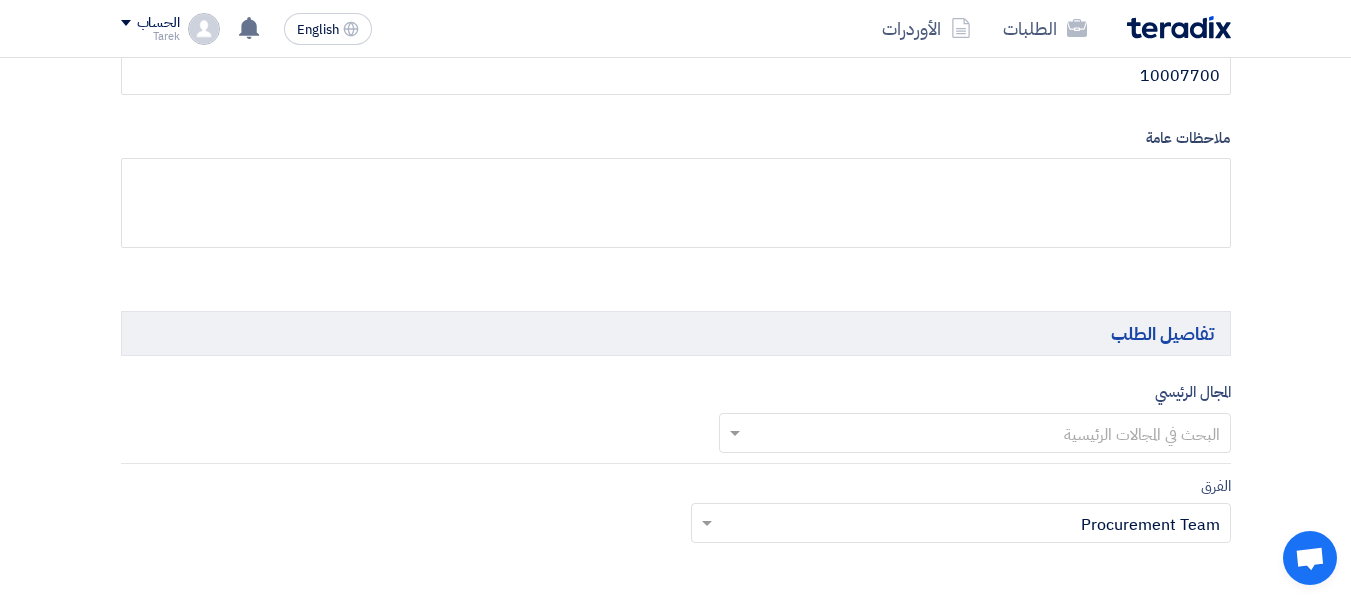 click at bounding box center [986, 435] 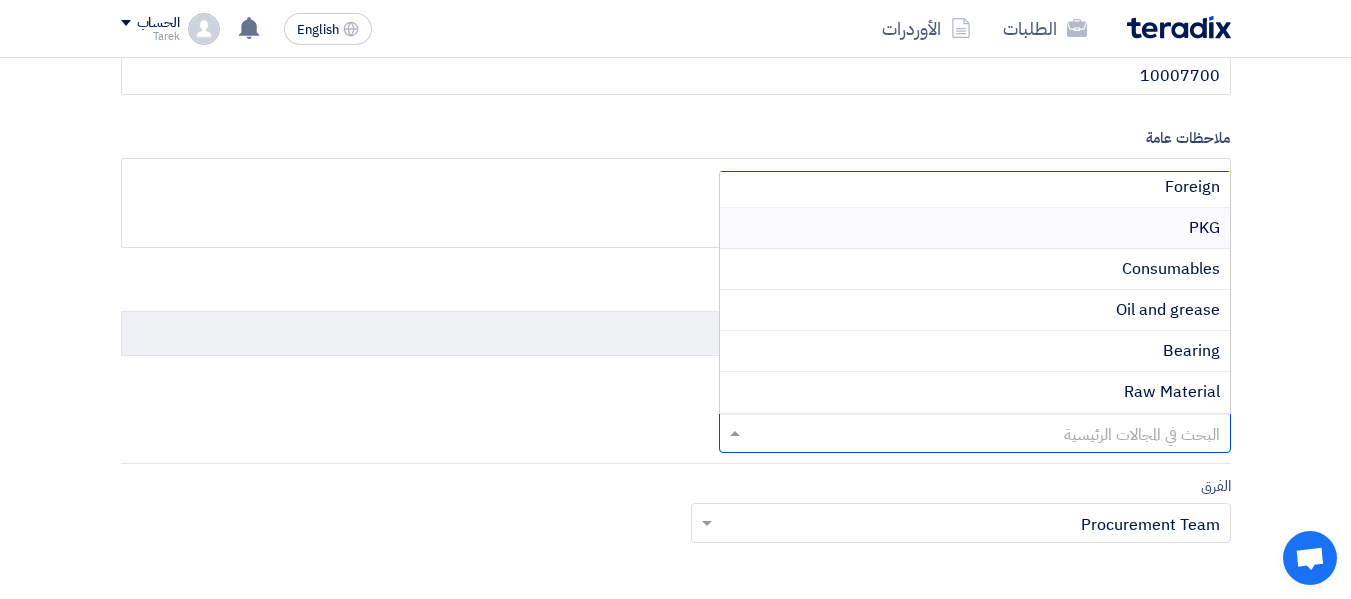 scroll, scrollTop: 500, scrollLeft: 0, axis: vertical 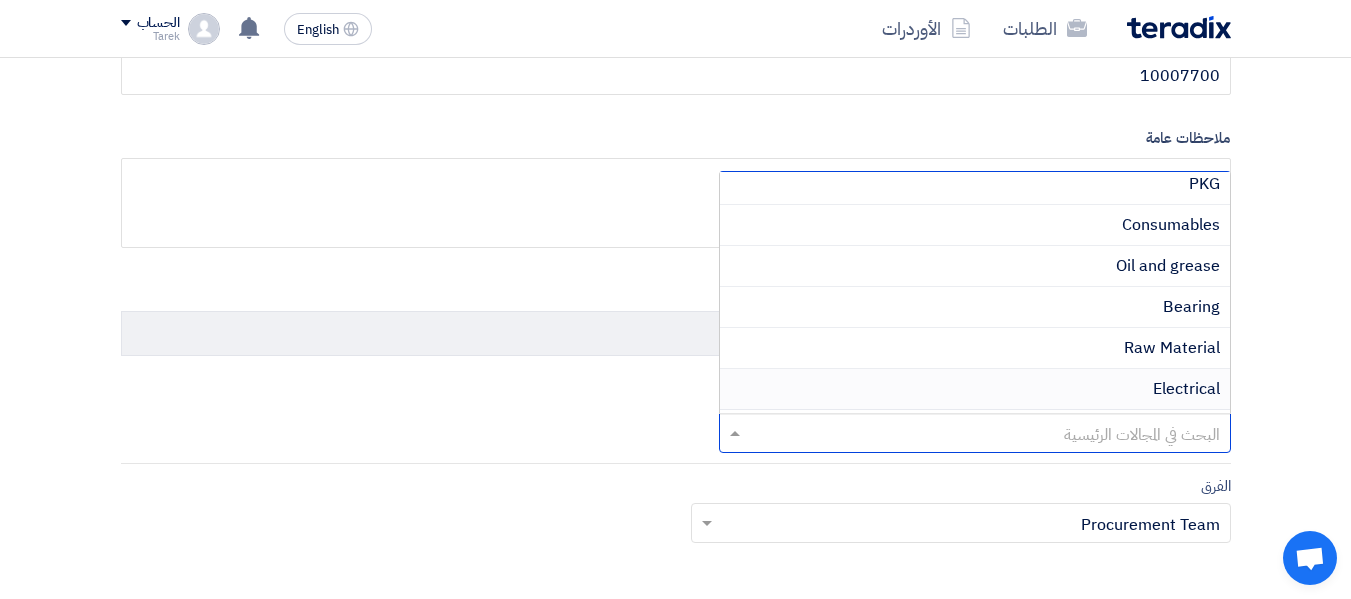 click on "Electrical" at bounding box center [1186, 389] 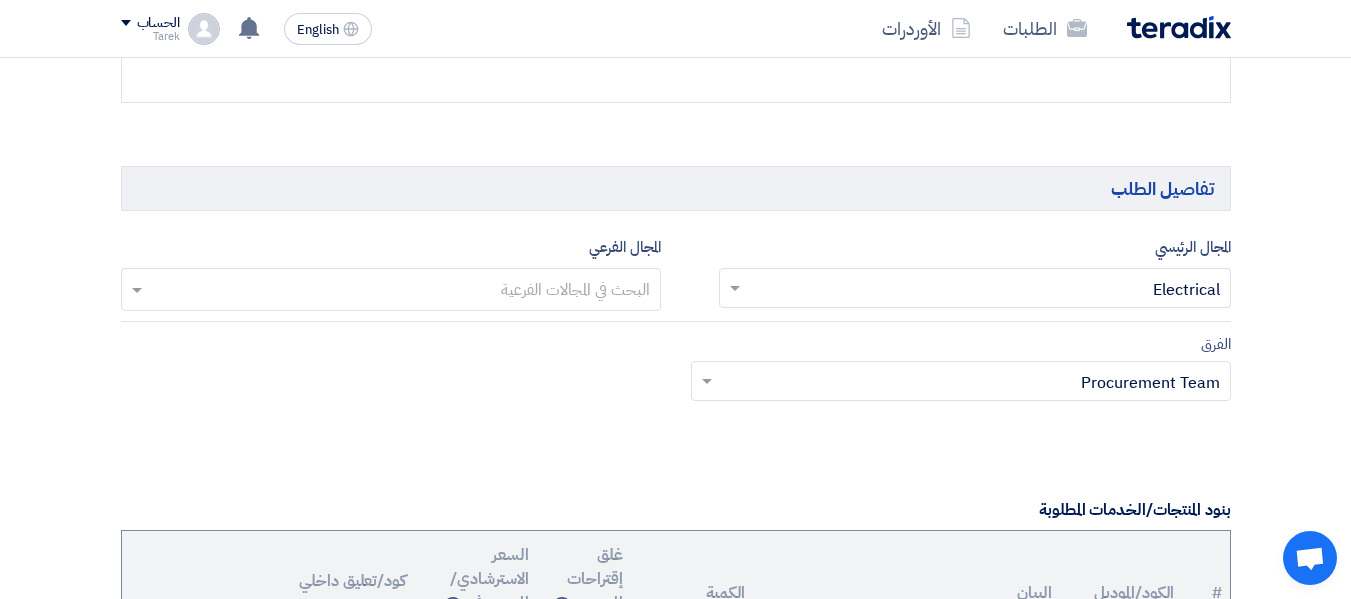 scroll, scrollTop: 1300, scrollLeft: 0, axis: vertical 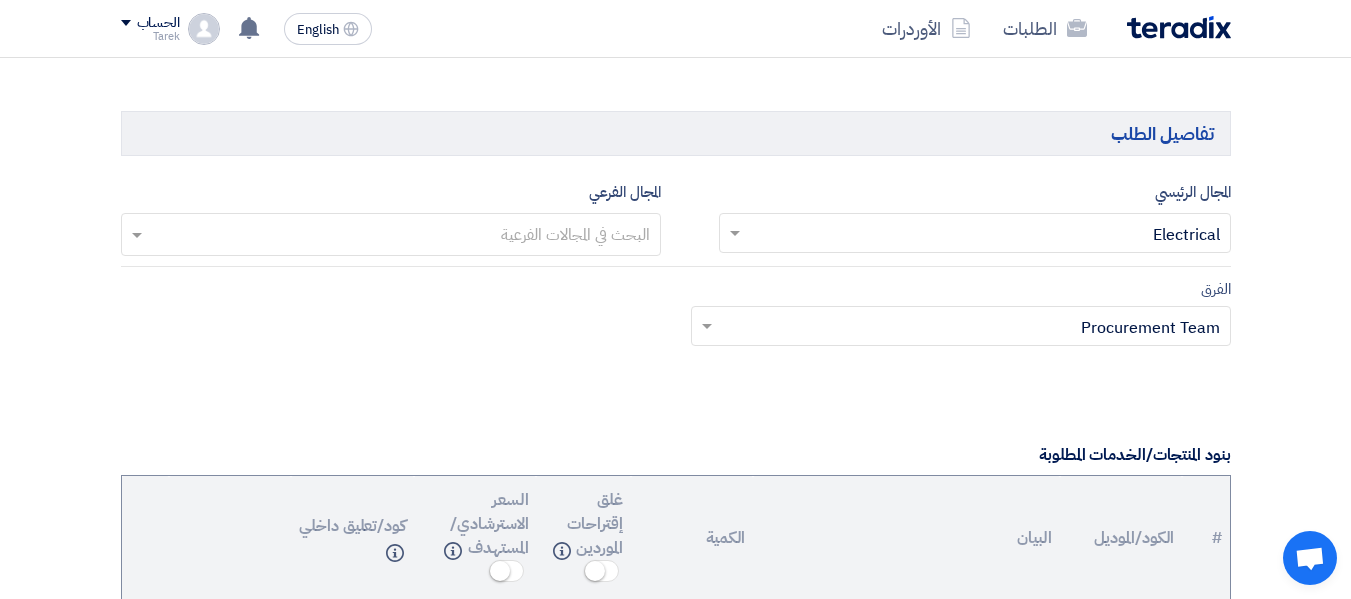 click at bounding box center [390, 236] 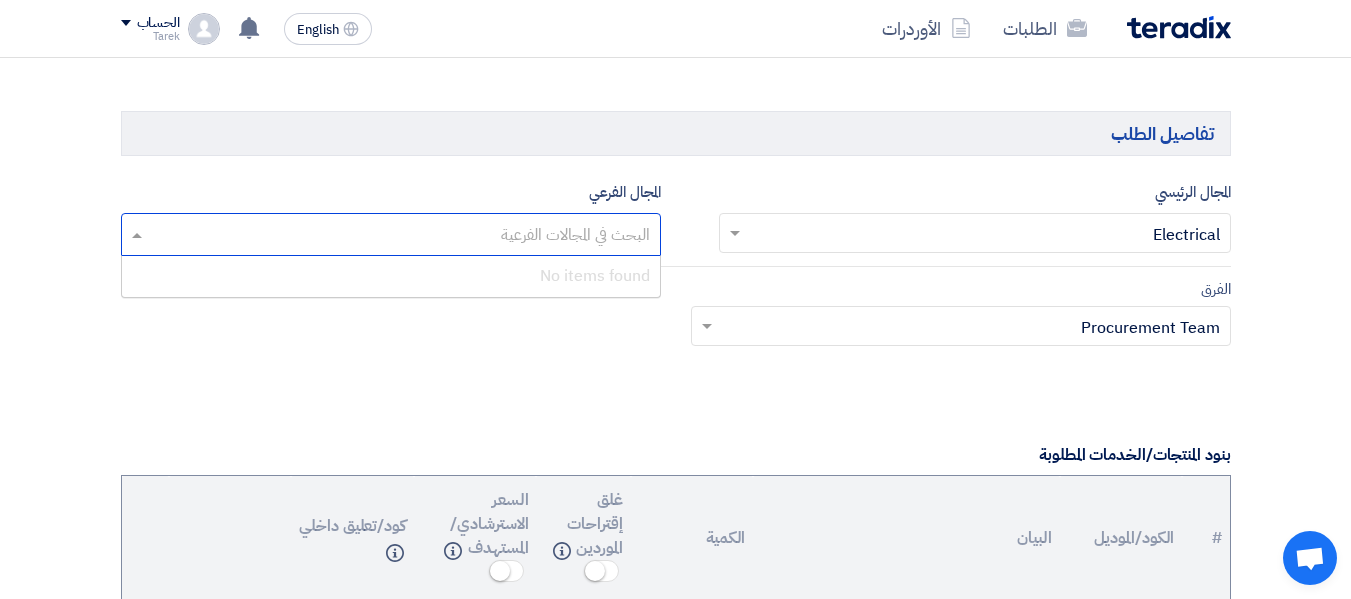 click at bounding box center (390, 236) 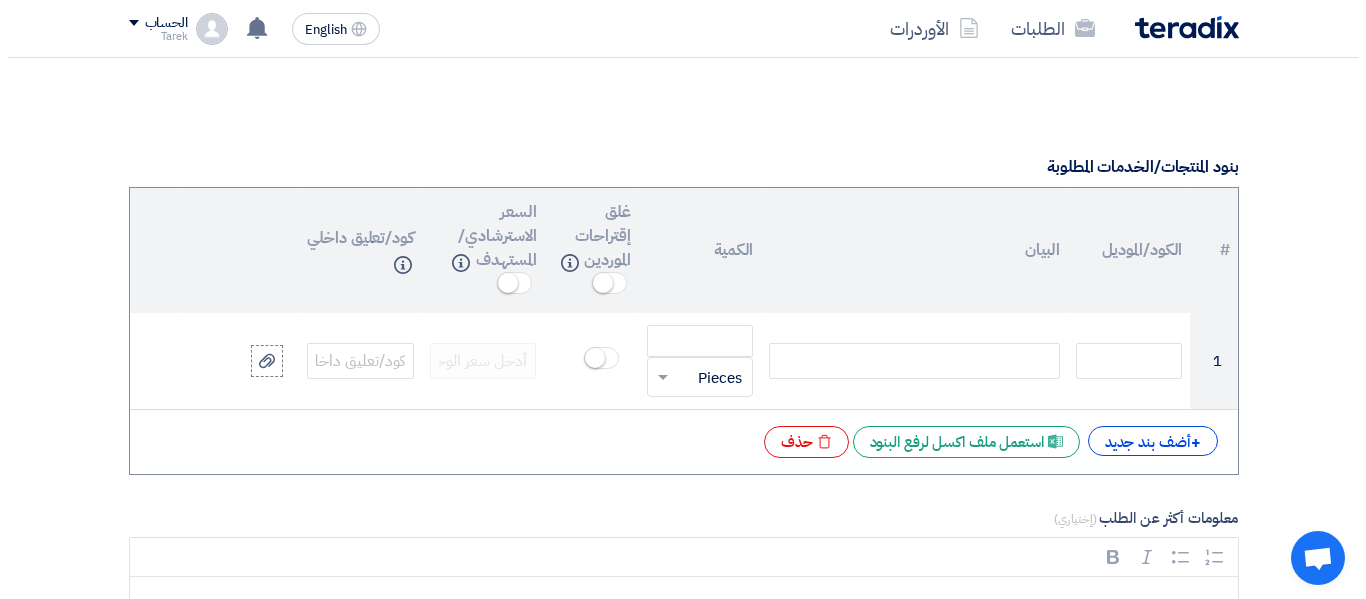 scroll, scrollTop: 1600, scrollLeft: 0, axis: vertical 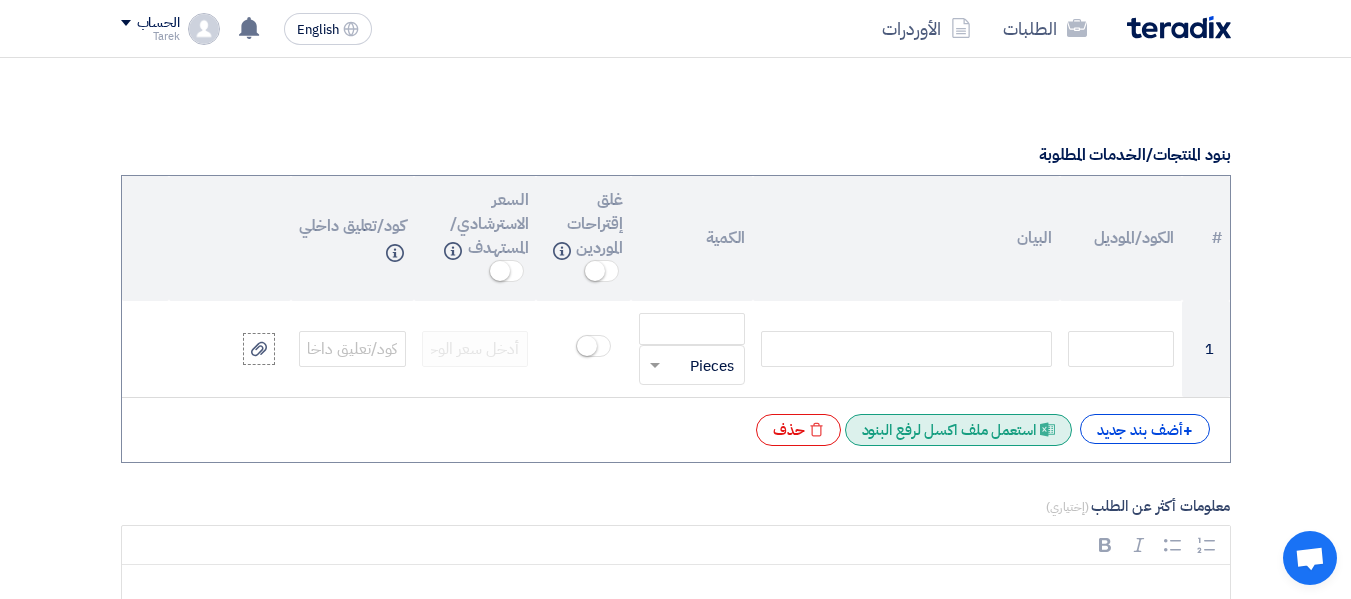 click on "Excel file
استعمل ملف اكسل لرفع البنود" 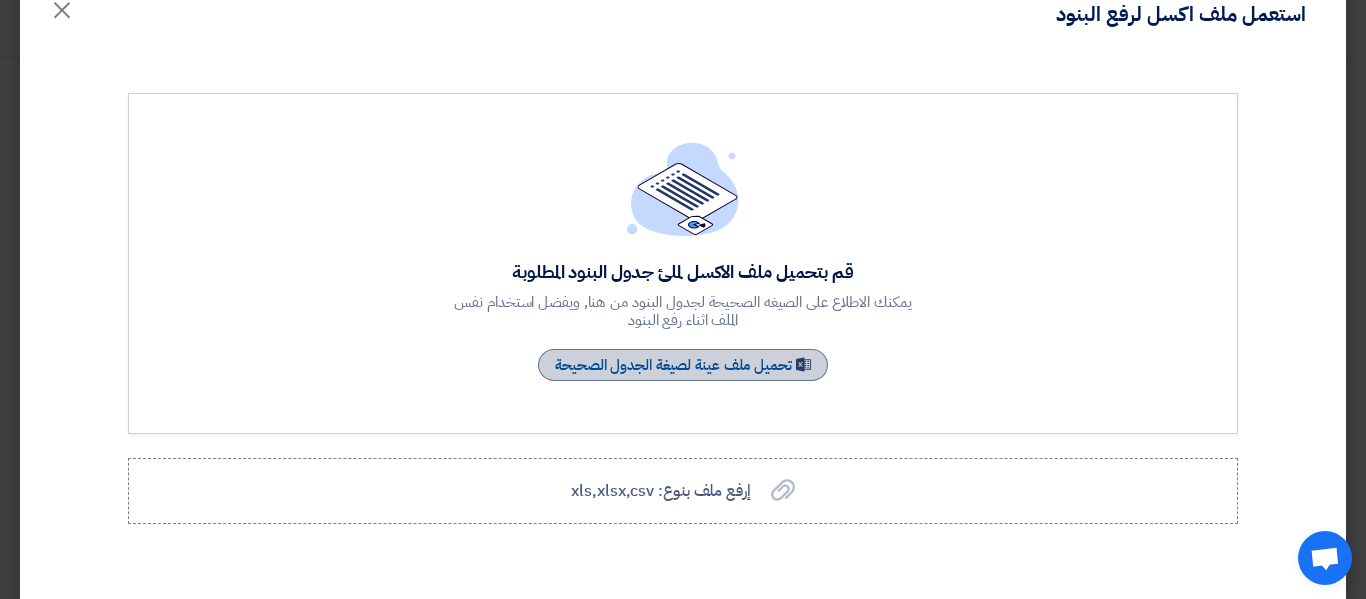 scroll, scrollTop: 71, scrollLeft: 0, axis: vertical 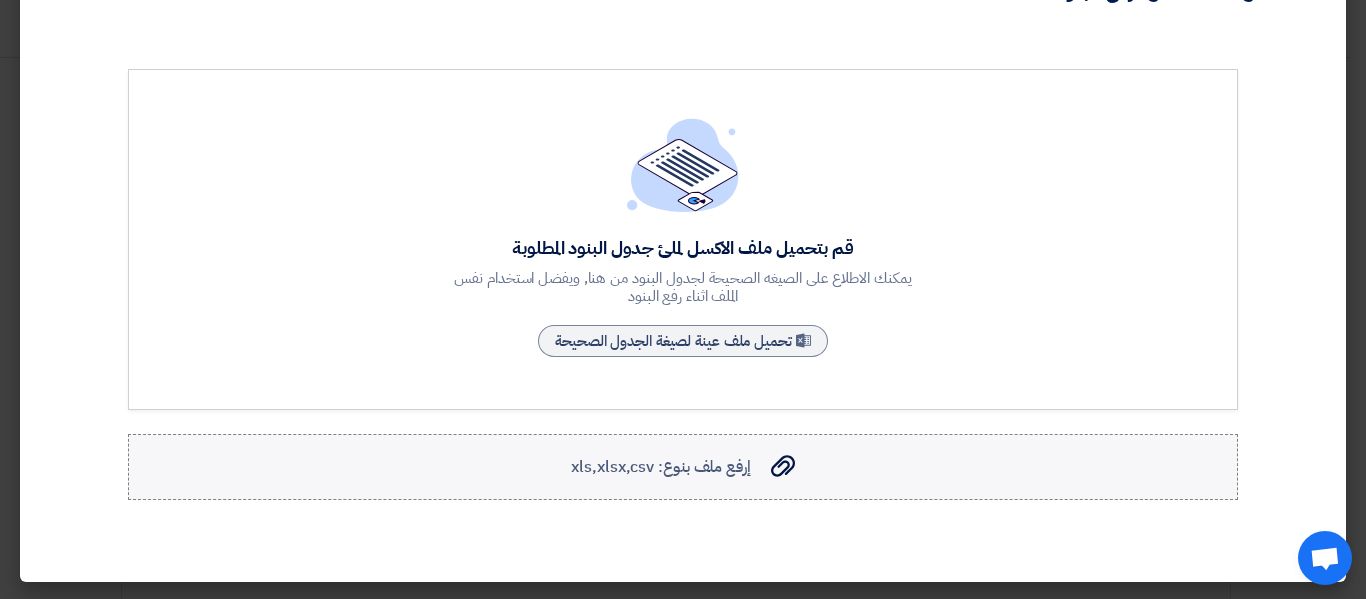 click on "إرفع ملف بنوع: xls,xlsx,csv" 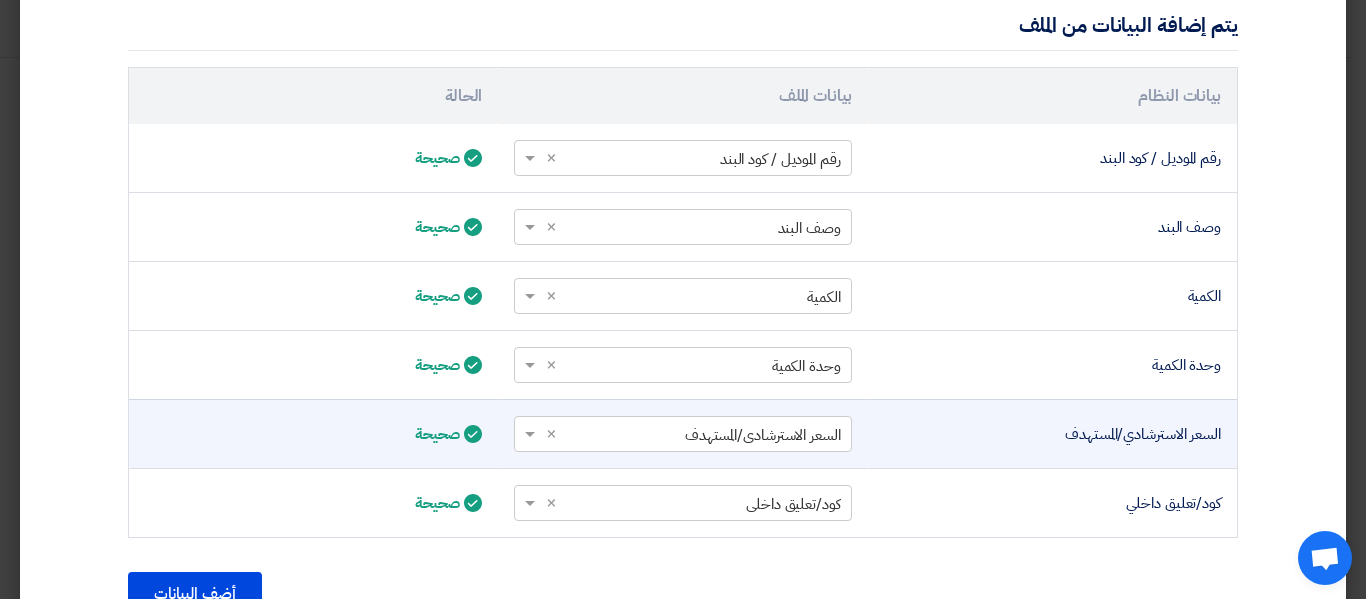 scroll, scrollTop: 736, scrollLeft: 0, axis: vertical 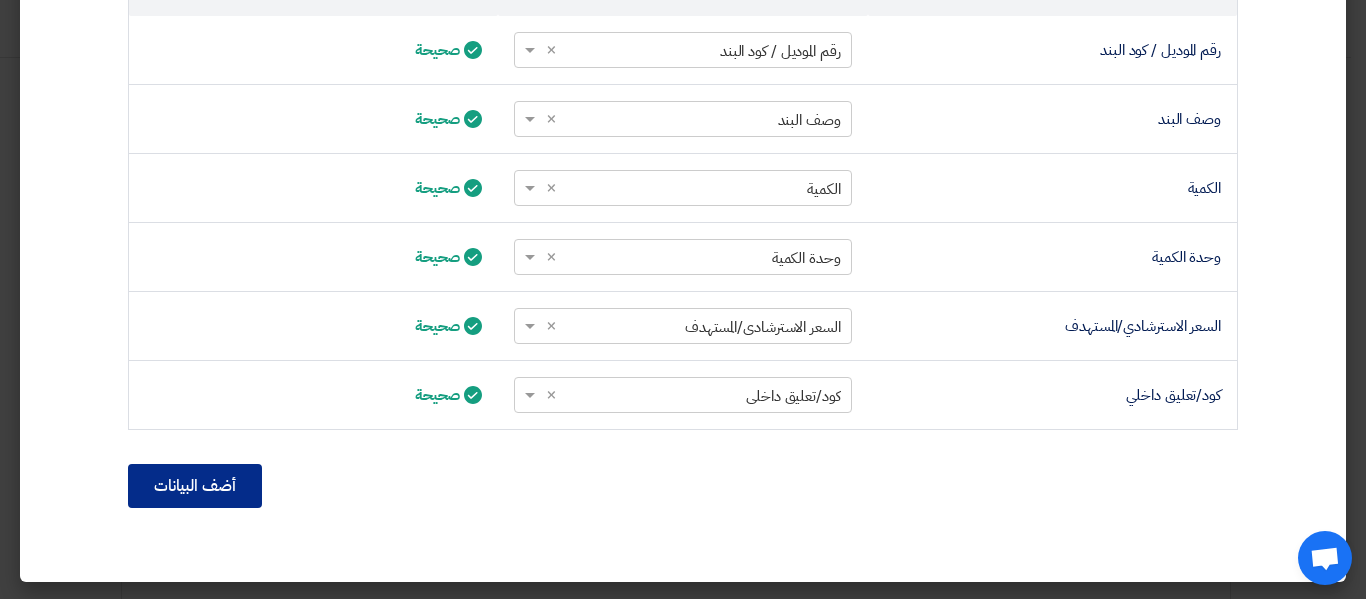 click on "أضف البيانات" 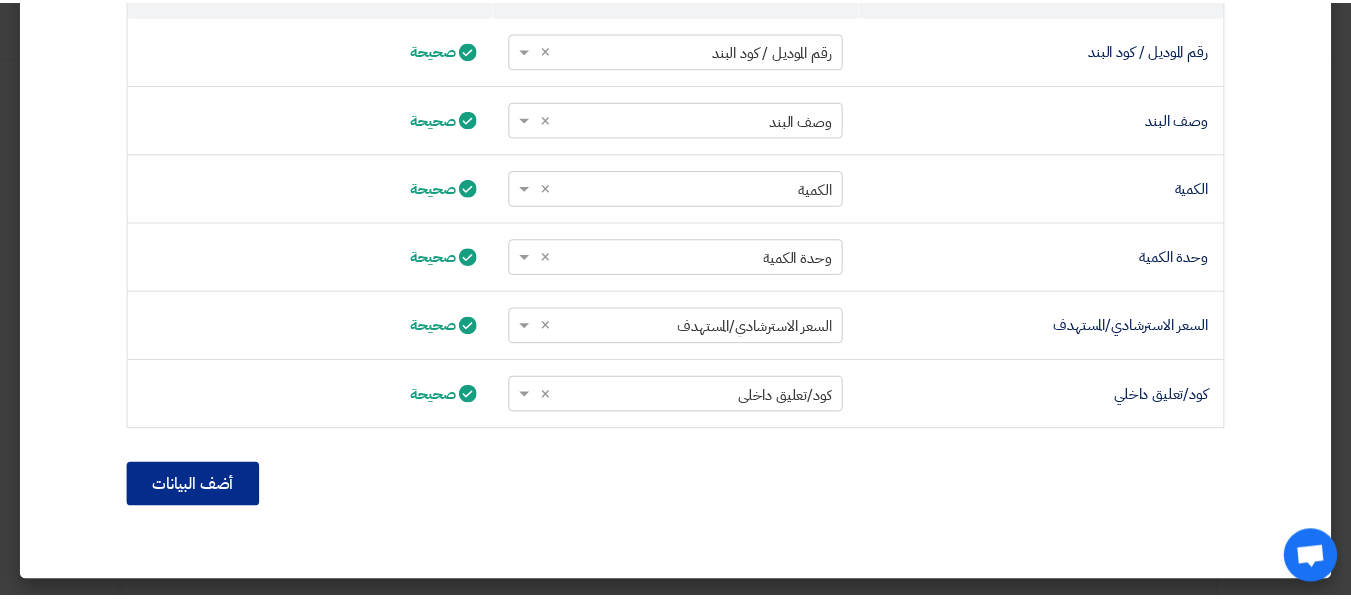 scroll, scrollTop: 525, scrollLeft: 0, axis: vertical 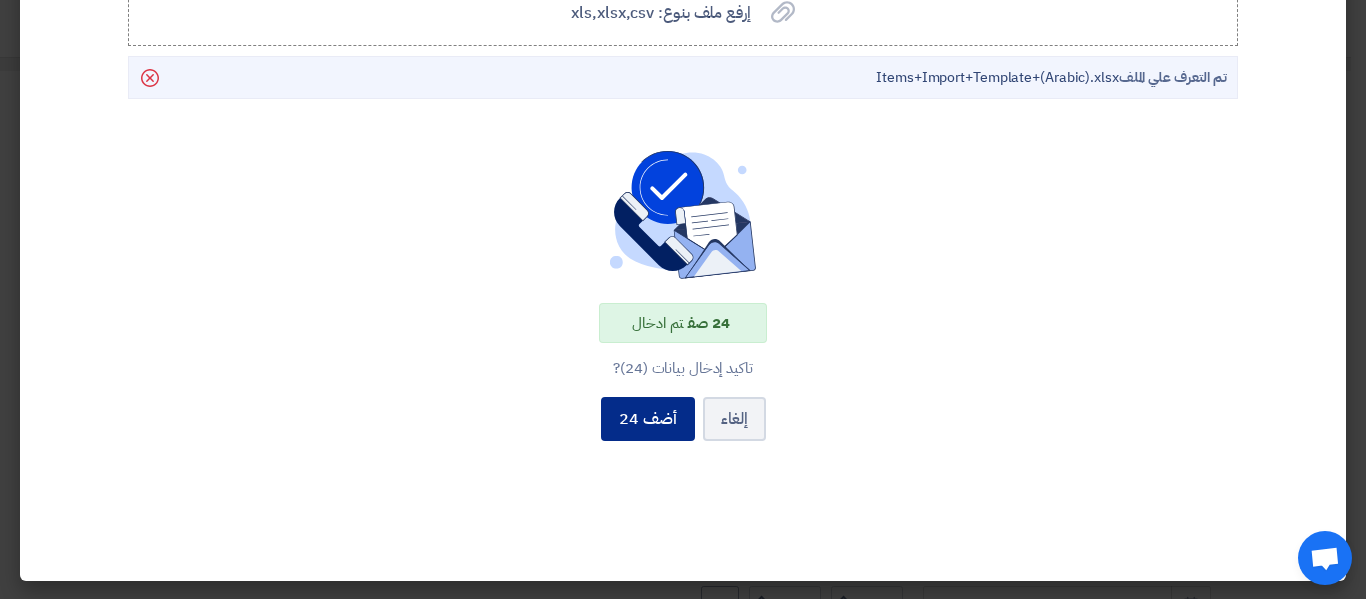 click on "أضف 24" at bounding box center (648, 419) 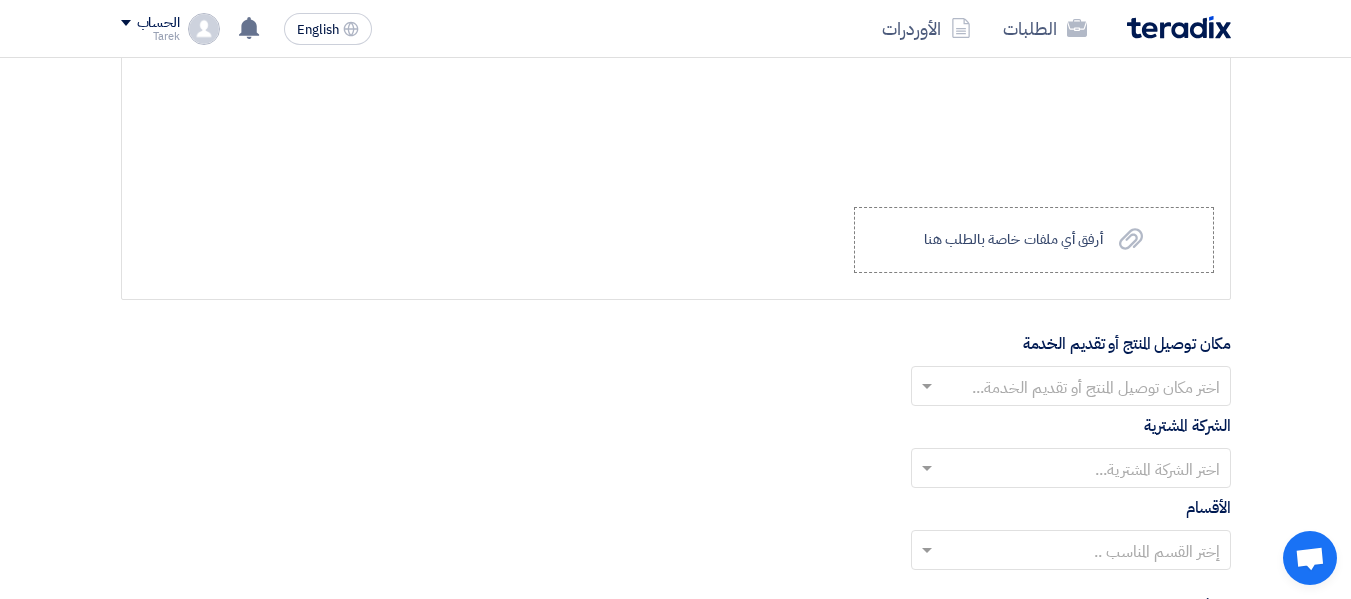 scroll, scrollTop: 4400, scrollLeft: 0, axis: vertical 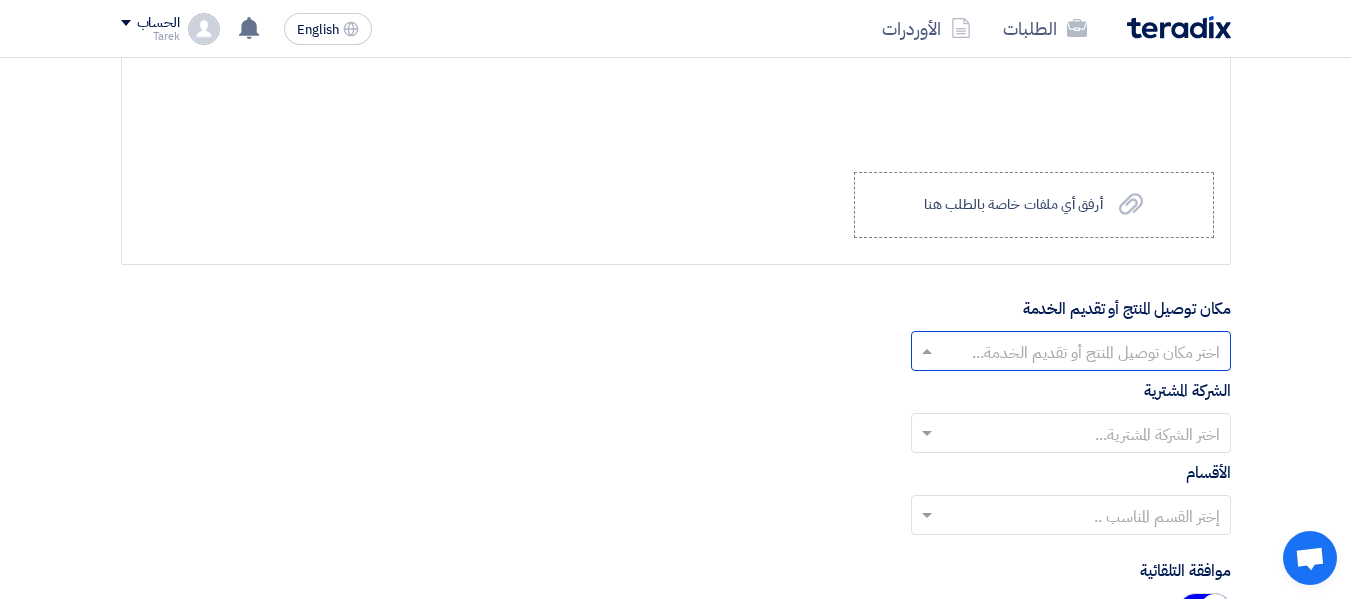 click 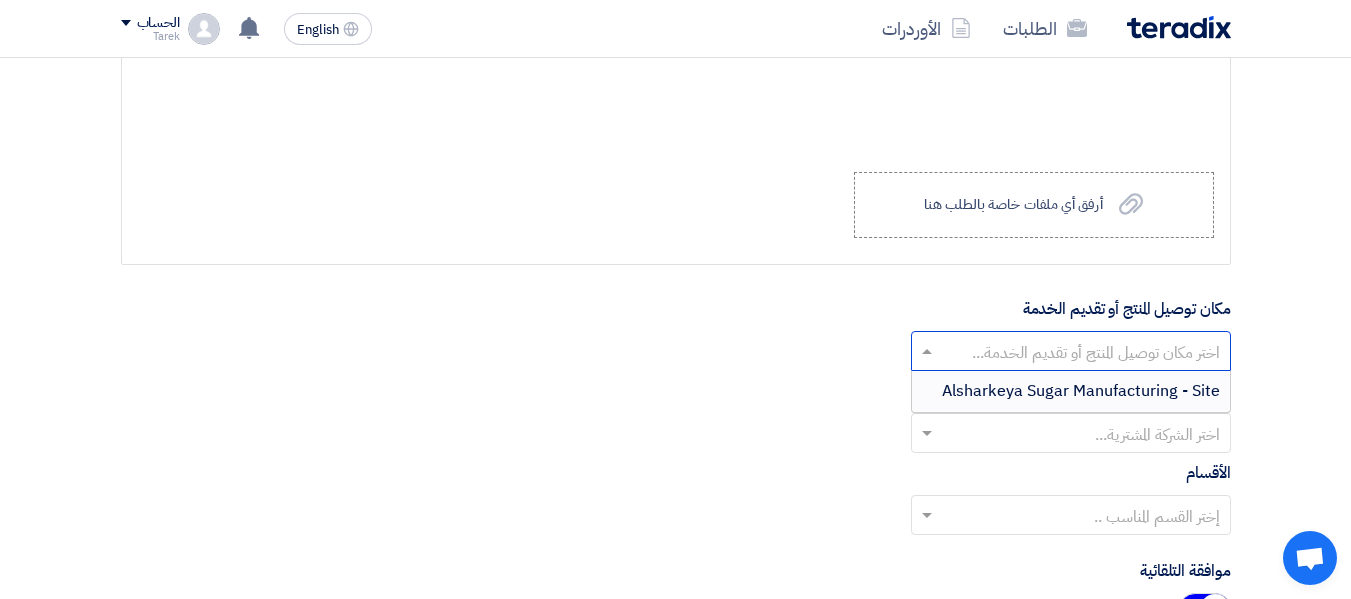 click on "Alsharkeya Sugar Manufacturing - Site" at bounding box center [1071, 391] 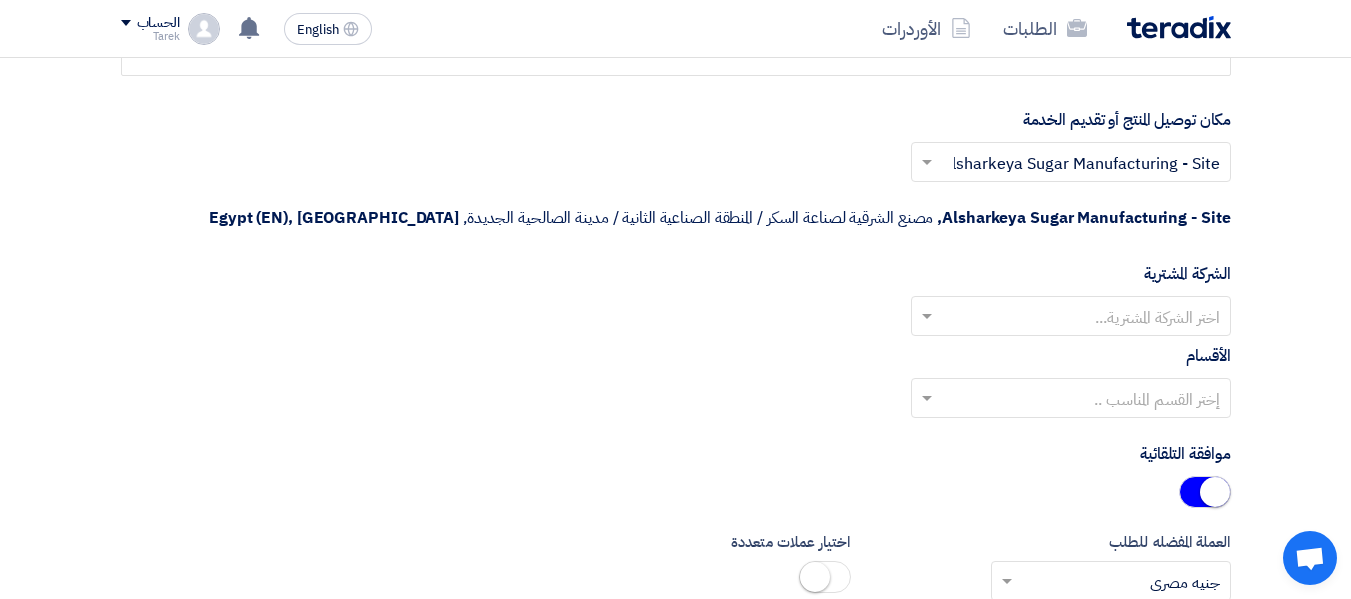 scroll, scrollTop: 4600, scrollLeft: 0, axis: vertical 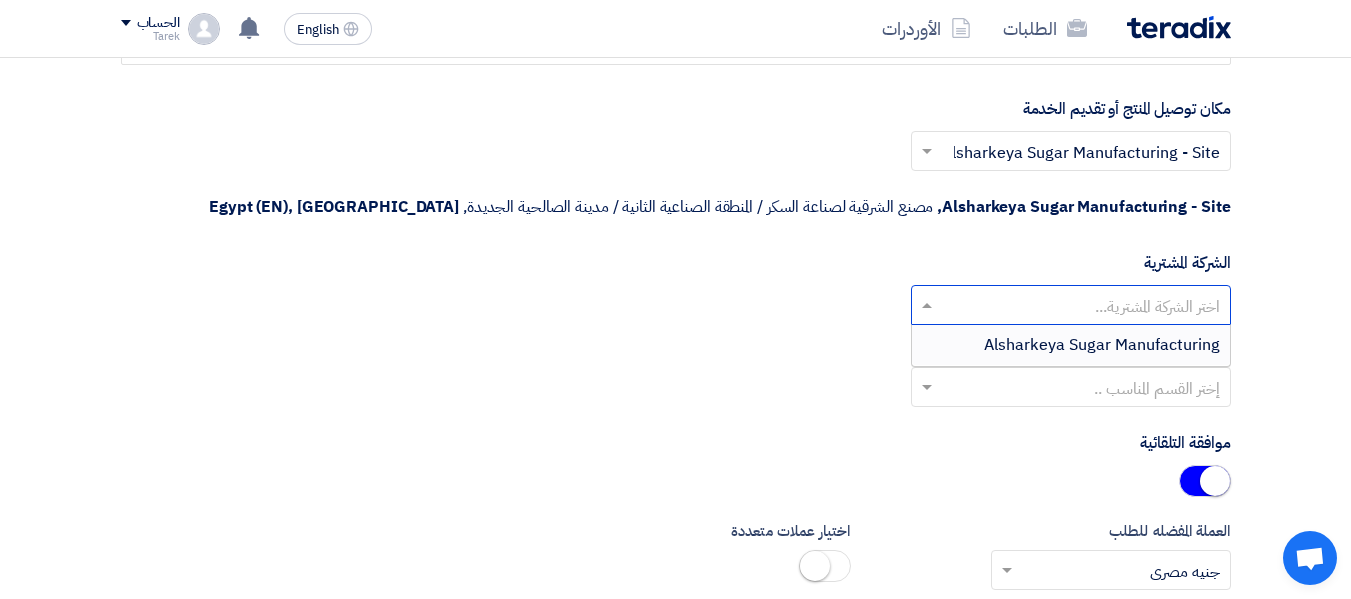 click 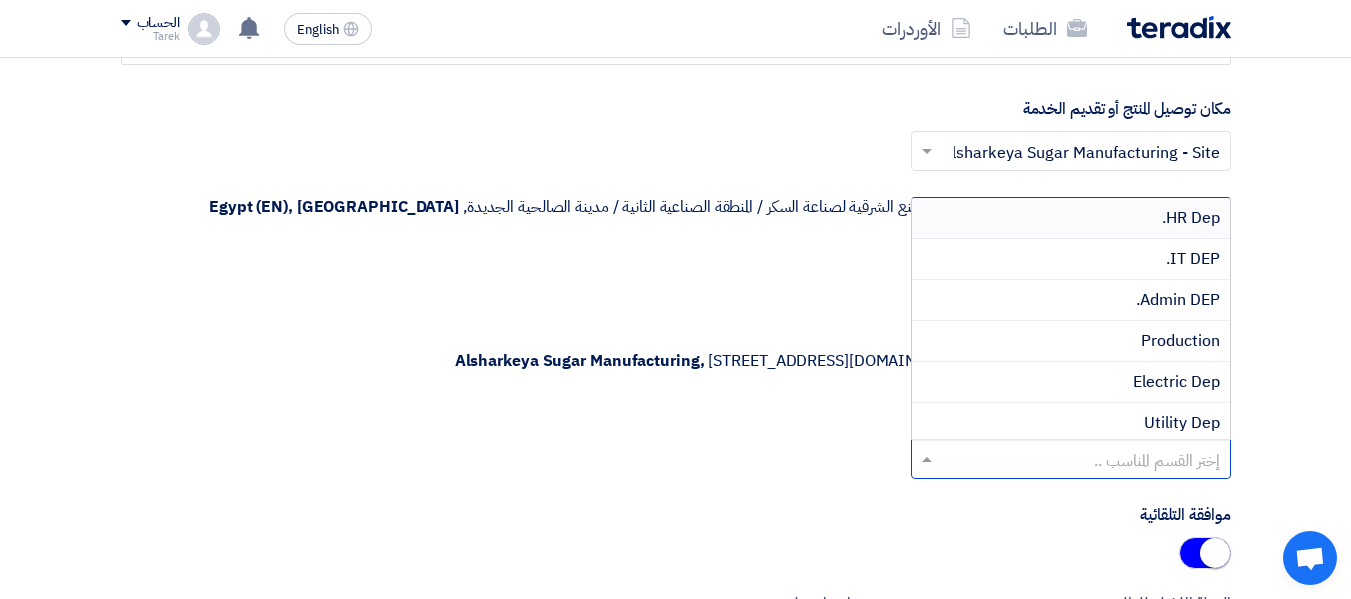 click 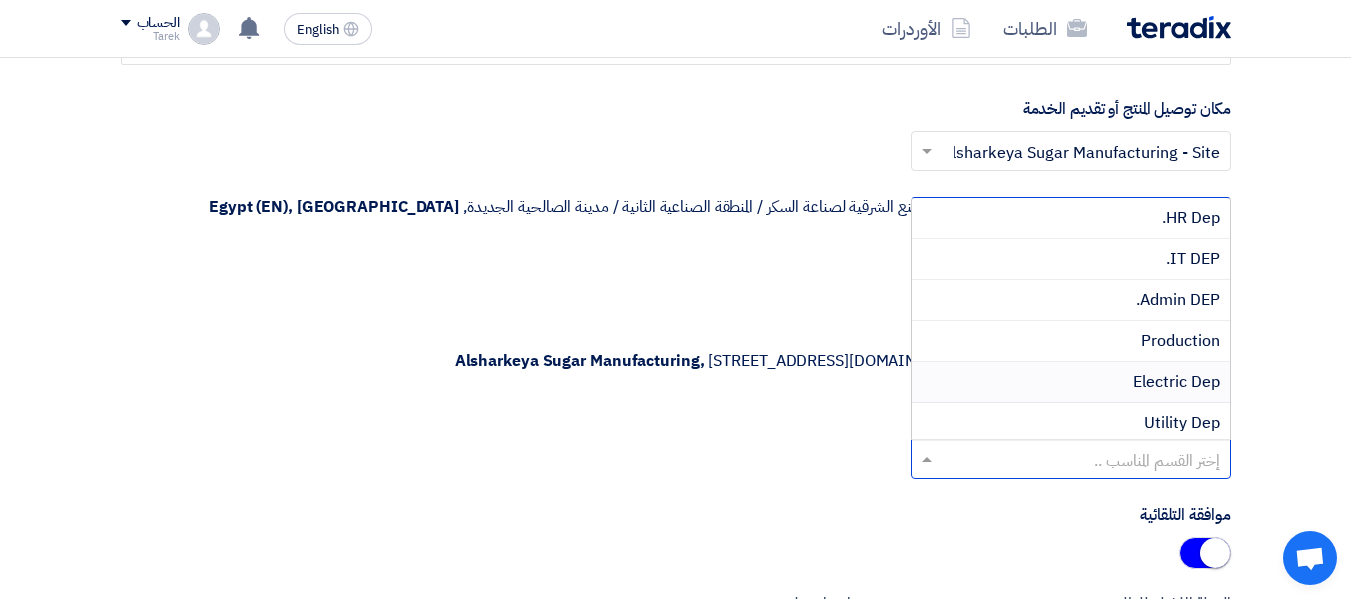 click on "Electric Dep" at bounding box center [1071, 382] 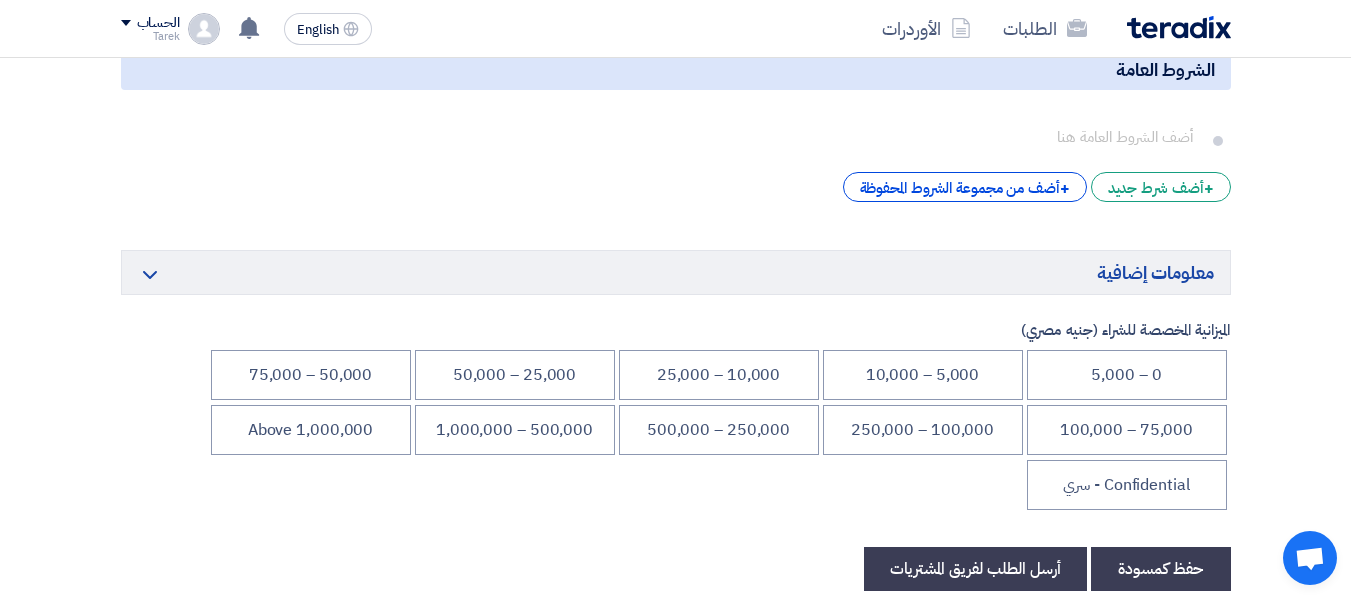 scroll, scrollTop: 5300, scrollLeft: 0, axis: vertical 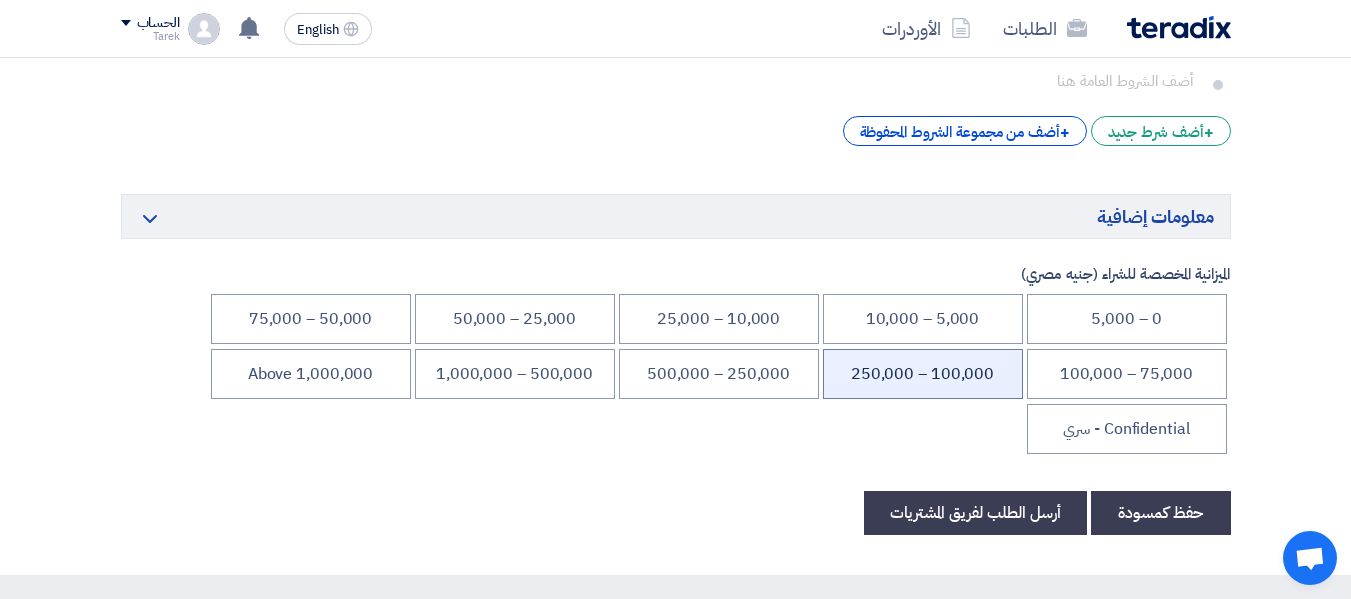 click on "100,000 – 250,000" at bounding box center (923, 374) 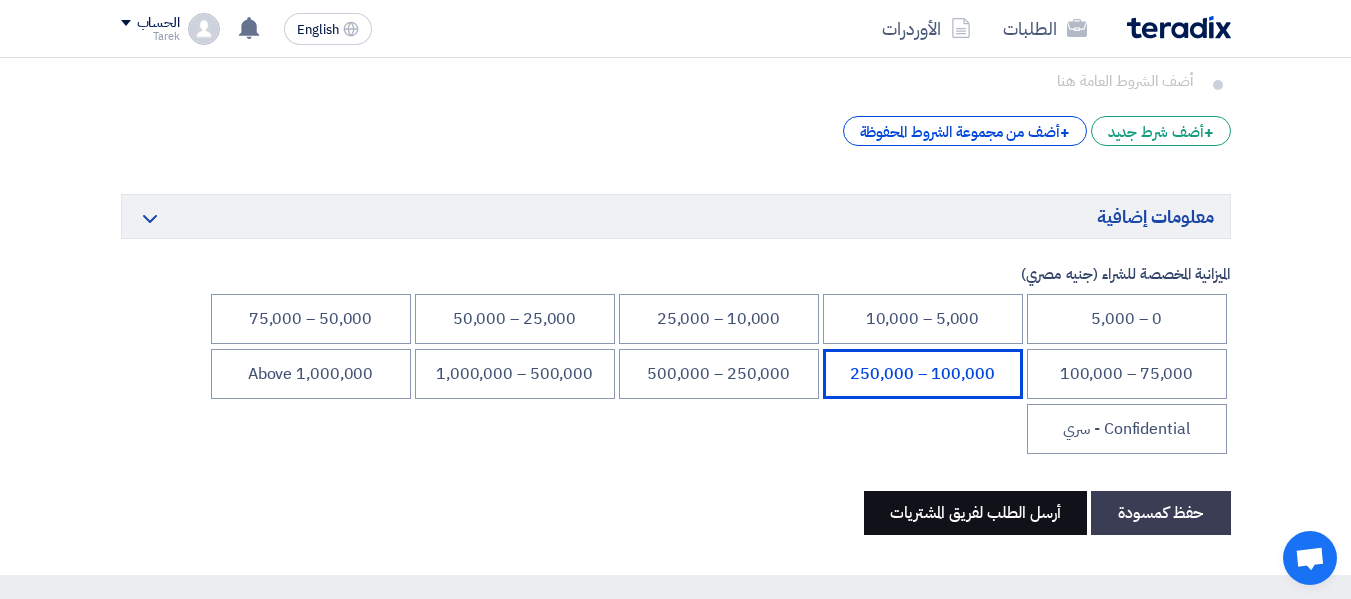 click on "أرسل الطلب لفريق المشتريات" 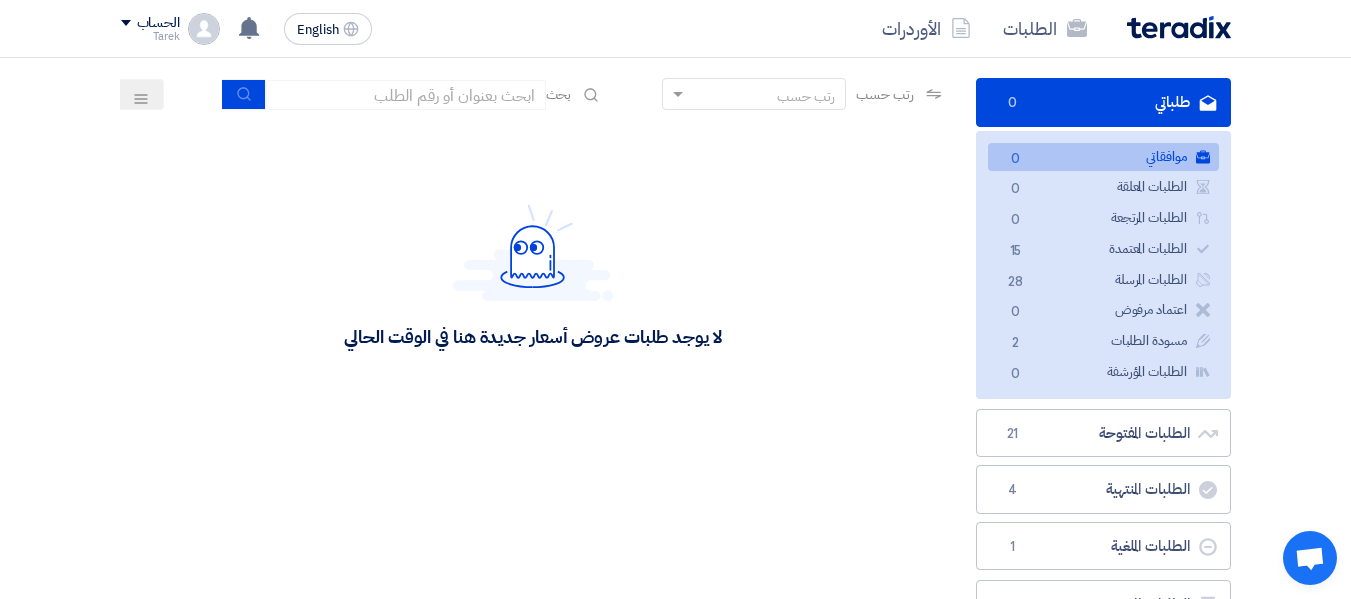 scroll, scrollTop: 0, scrollLeft: 0, axis: both 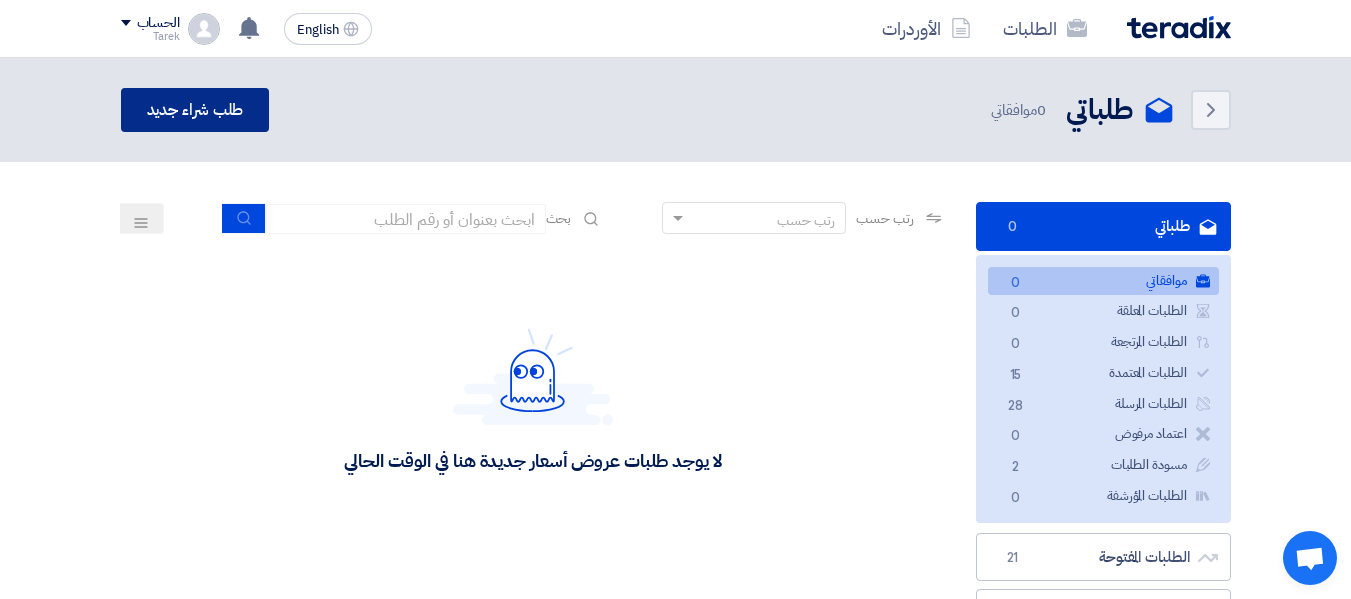 click on "طلب شراء جديد" 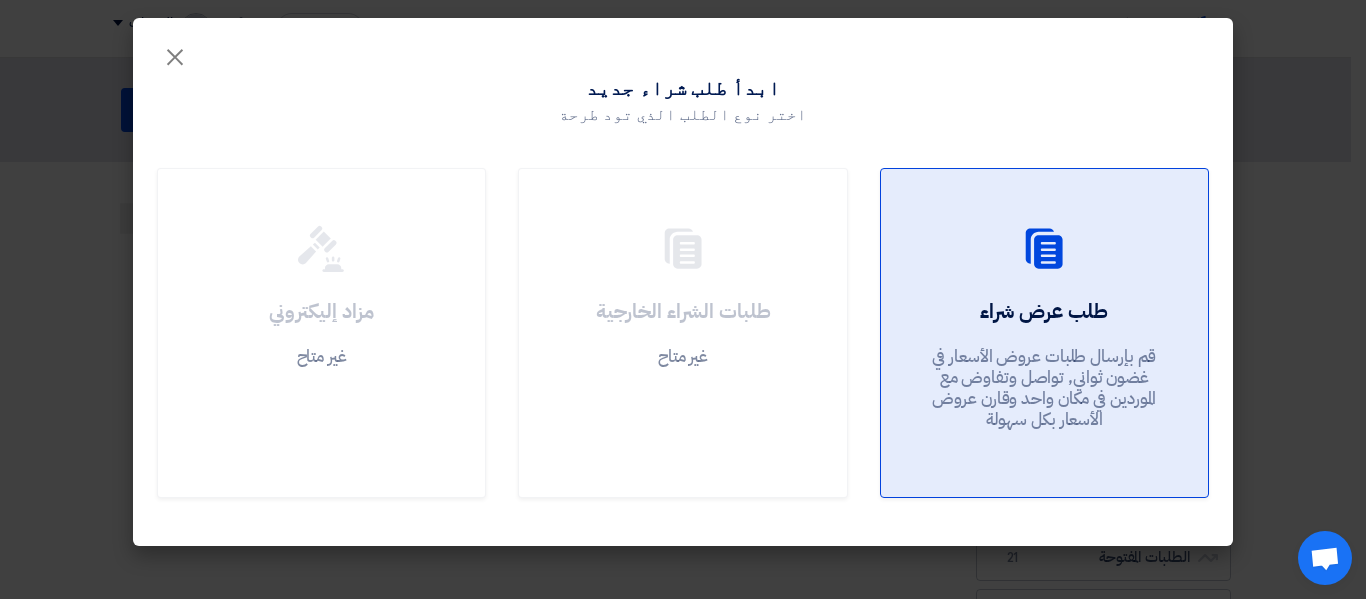 click on "طلب عرض شراء
قم بإرسال طلبات عروض الأسعار في غضون ثواني, تواصل وتفاوض مع الموردين في مكان واحد وقارن عروض الأسعار بكل سهولة" 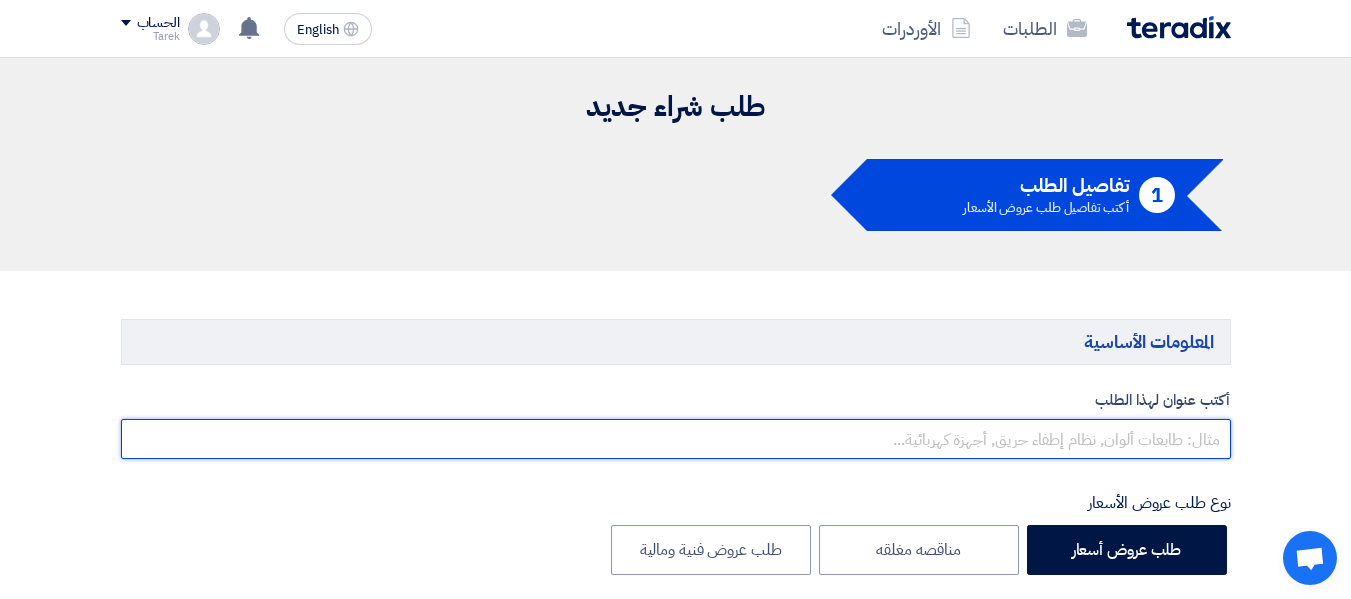 click at bounding box center (676, 439) 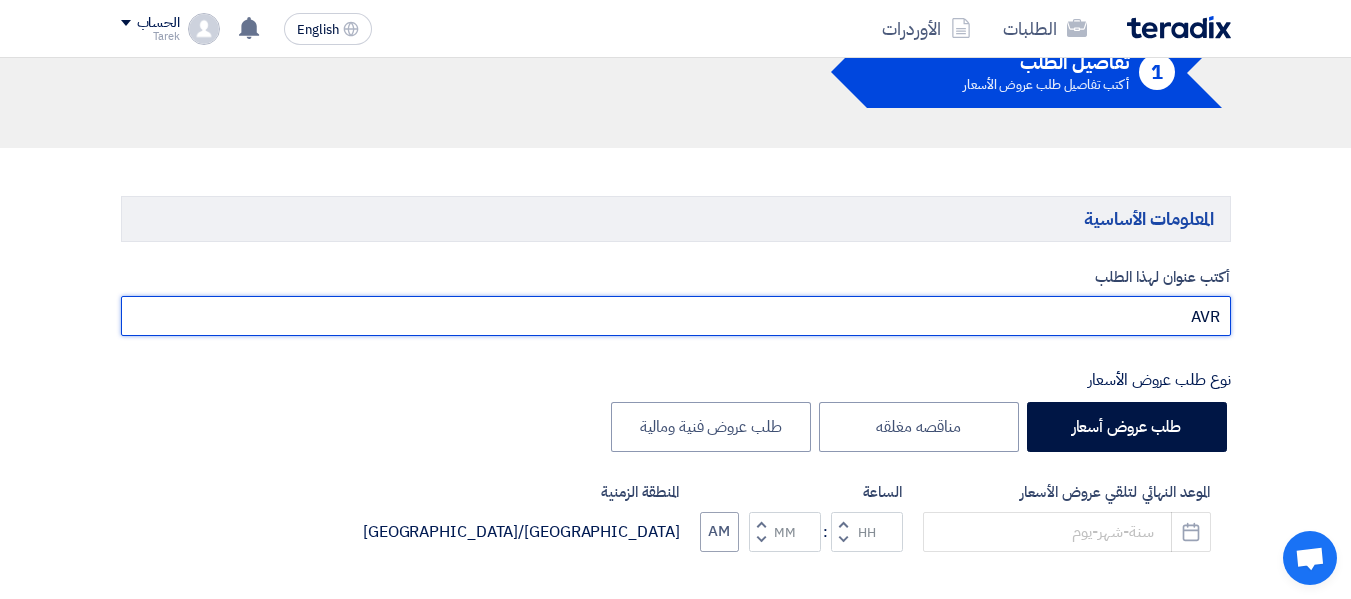 scroll, scrollTop: 400, scrollLeft: 0, axis: vertical 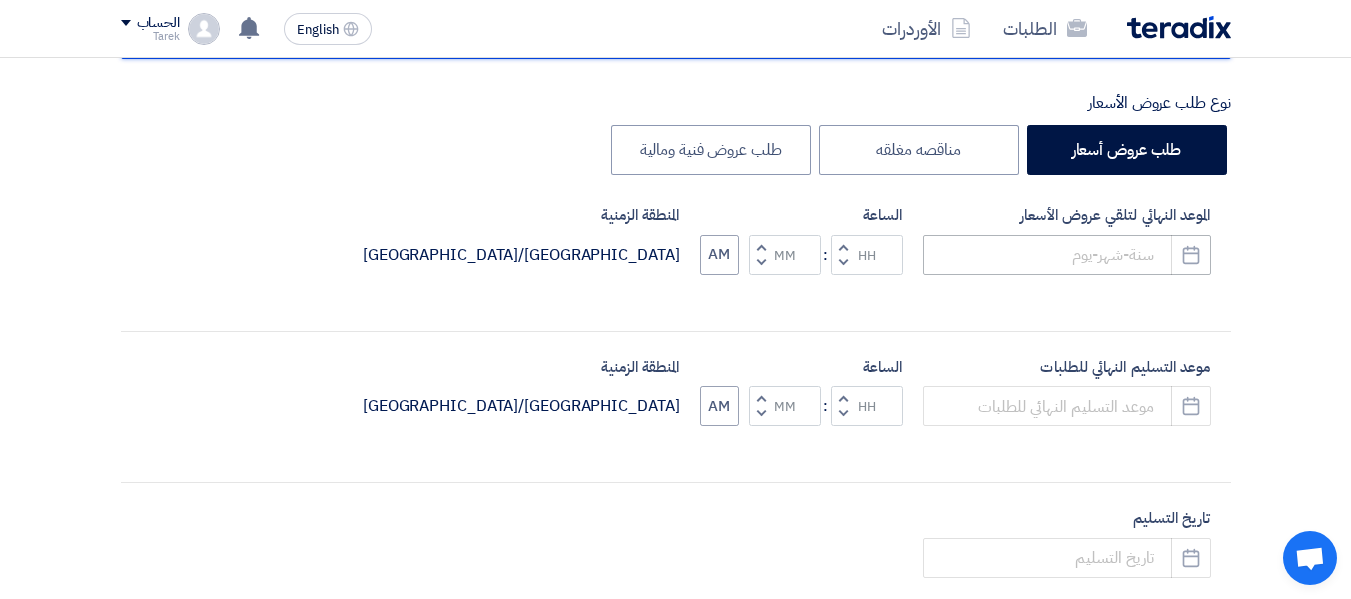 type on "AVR" 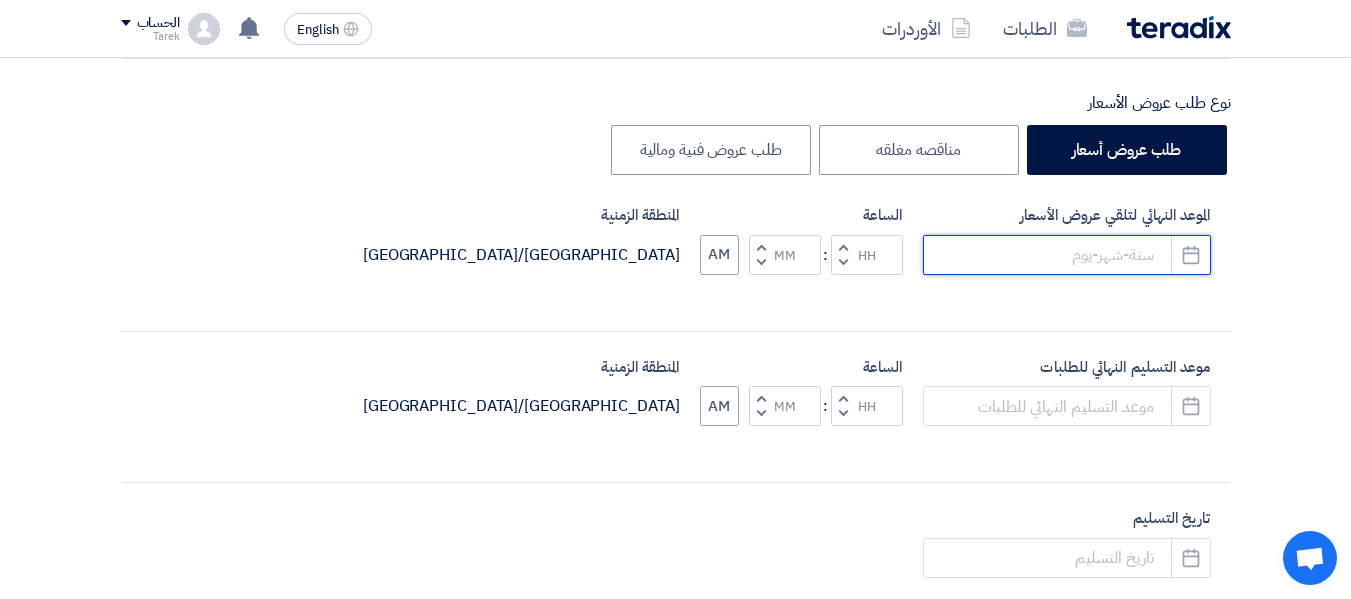 click 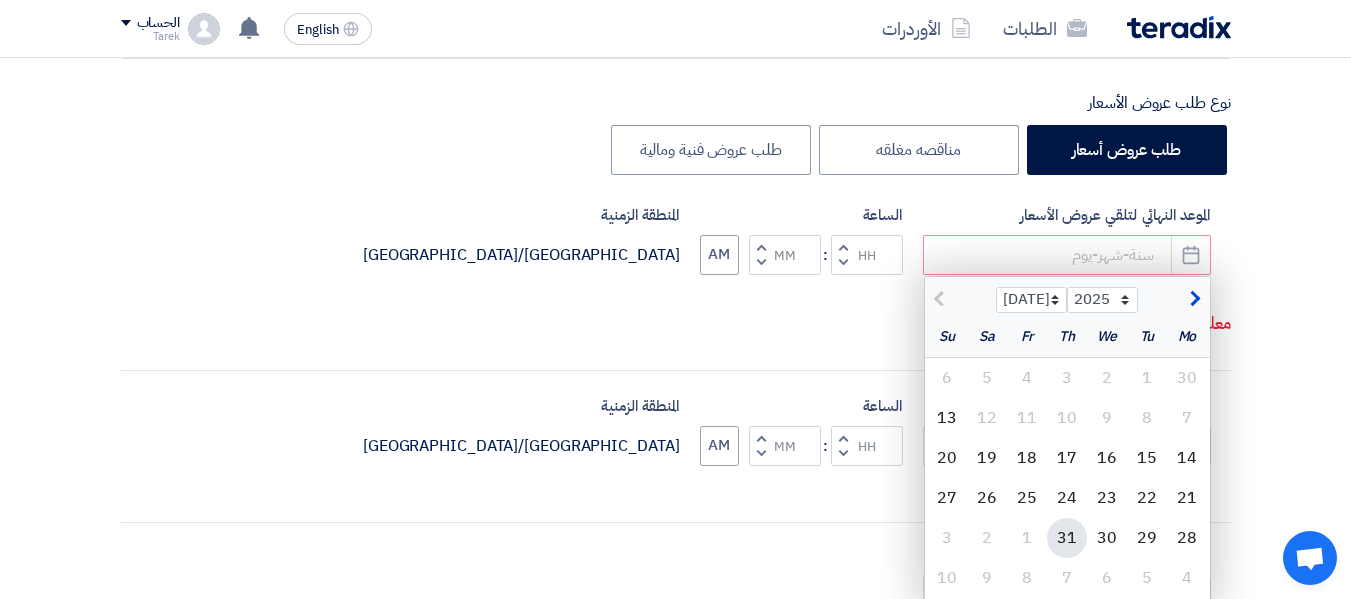 click on "31" 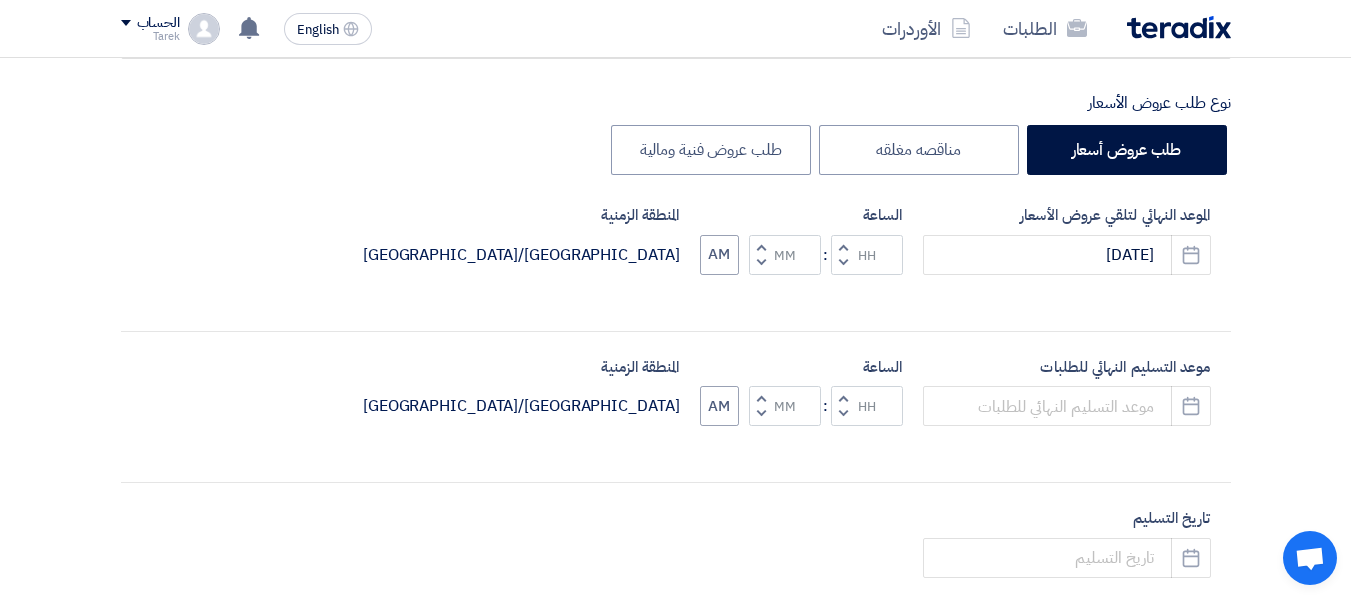 click 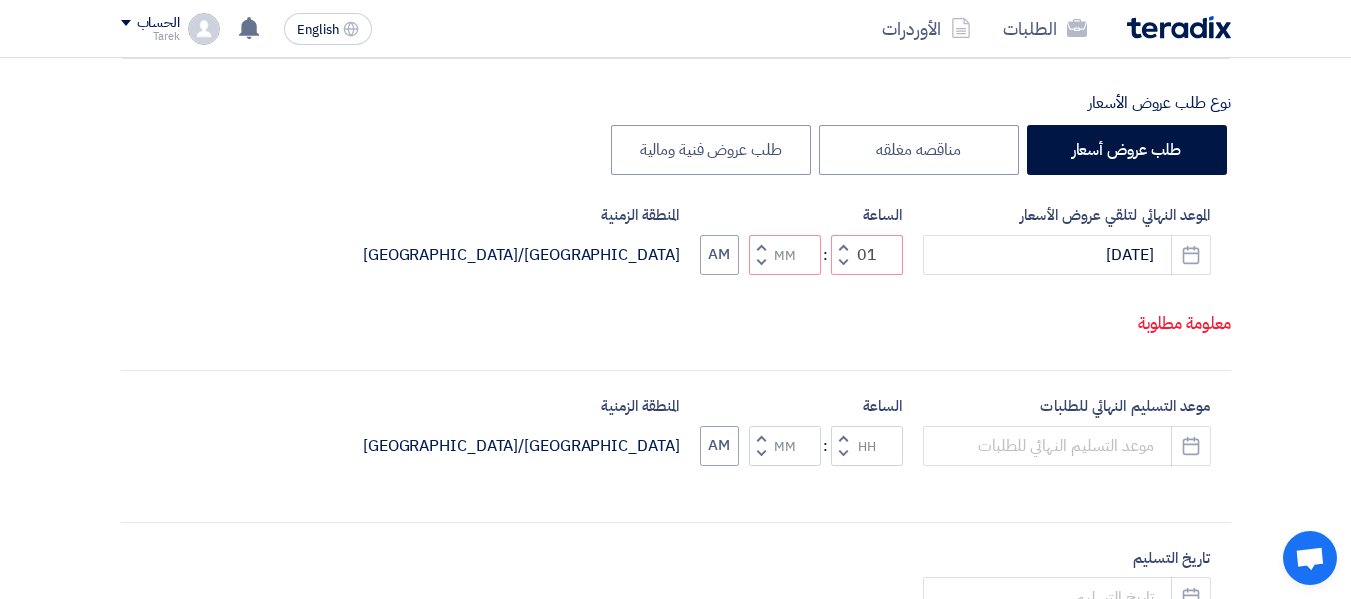 click 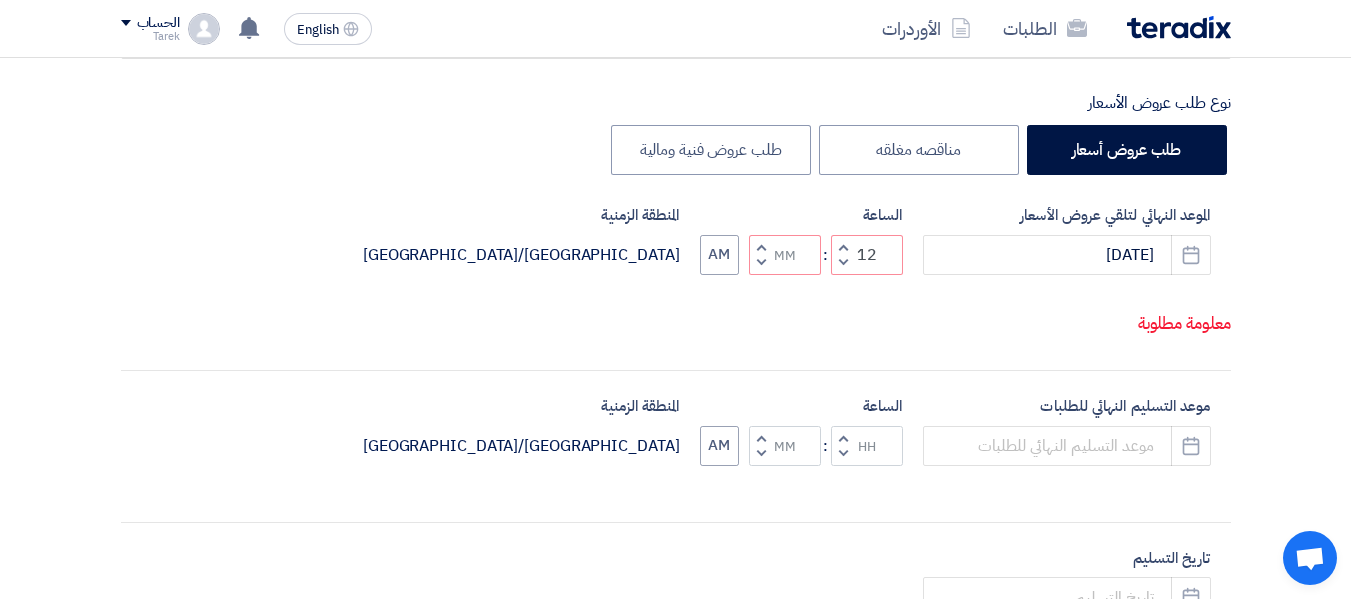 click on "Decrement minutes" 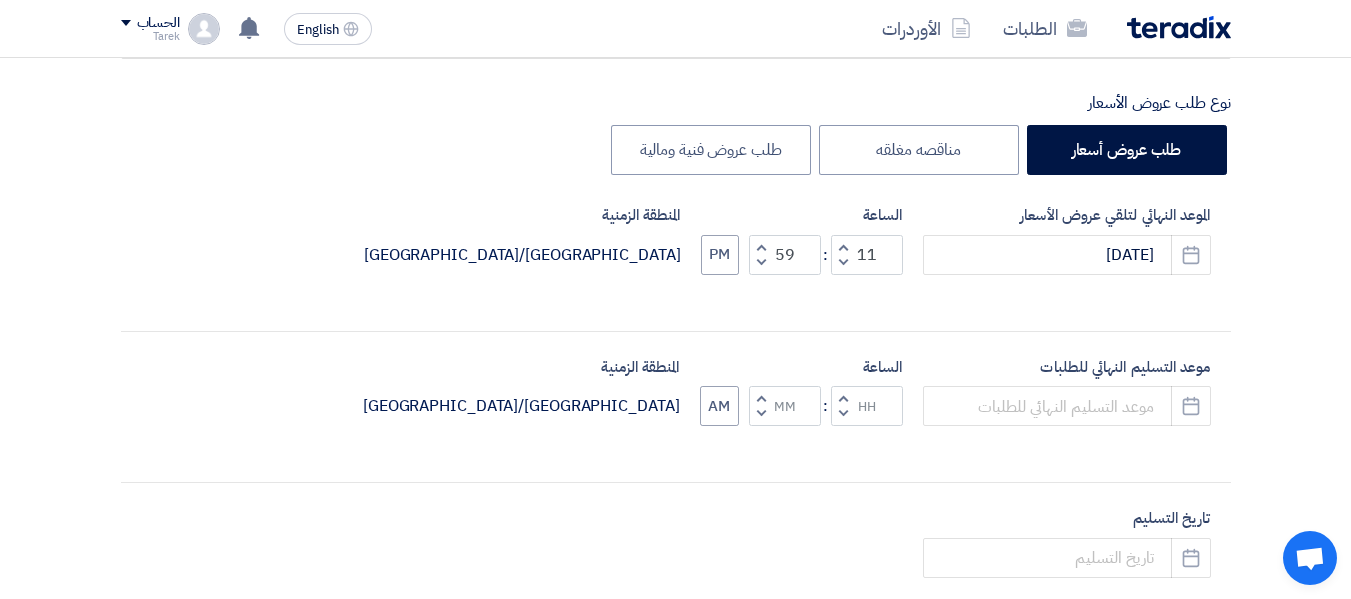 click on "Decrement minutes" 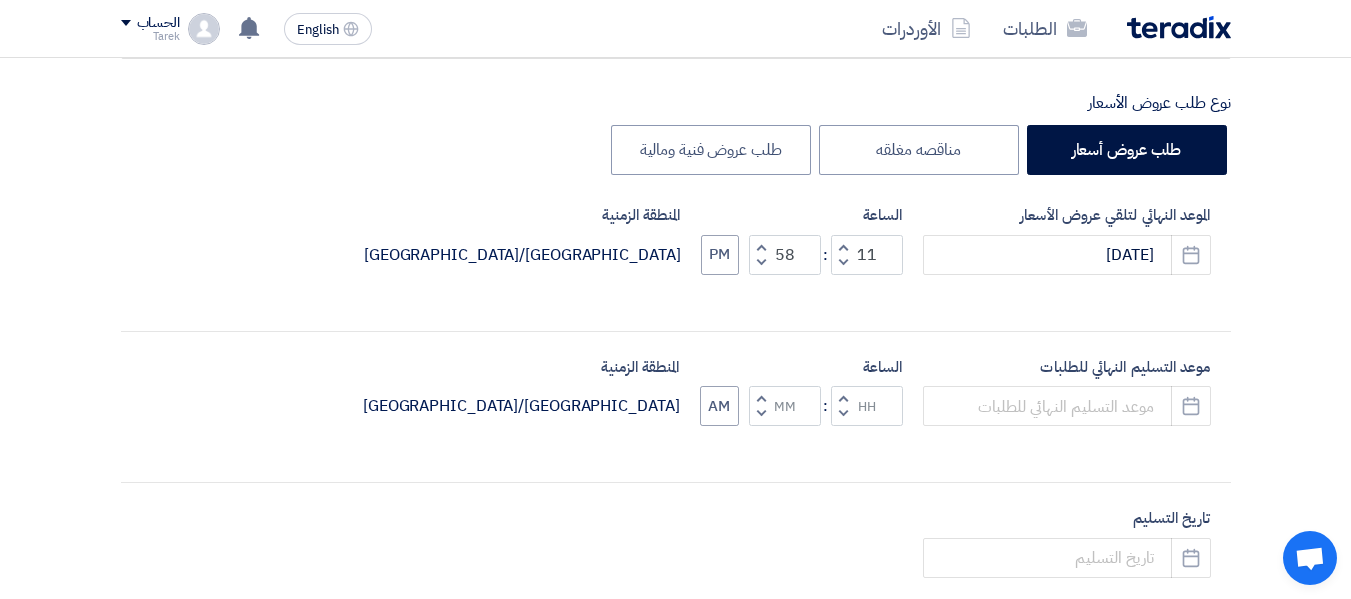 click on "Increment minutes" 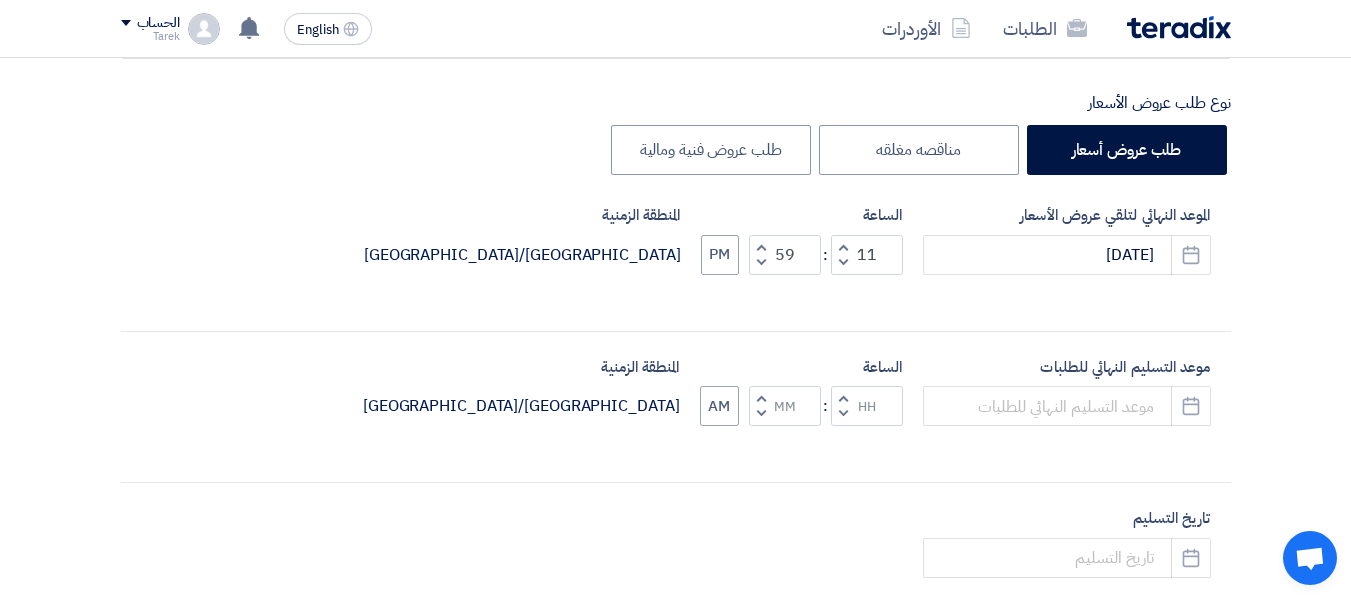 click on "Increment minutes" 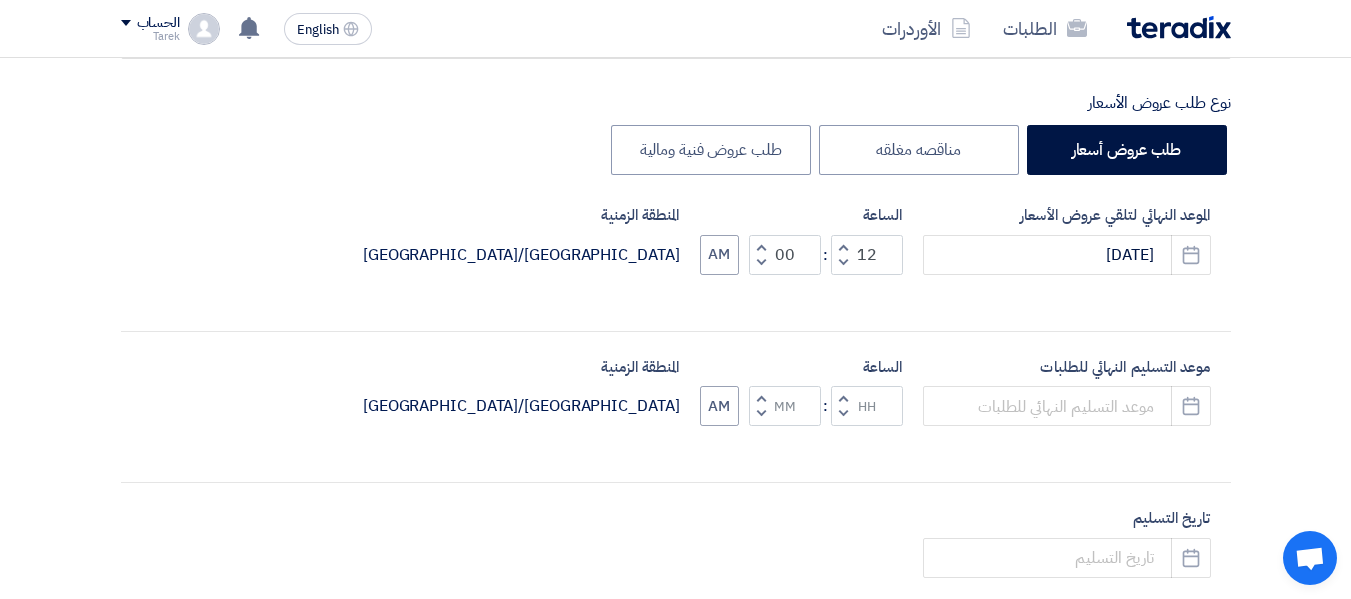 click 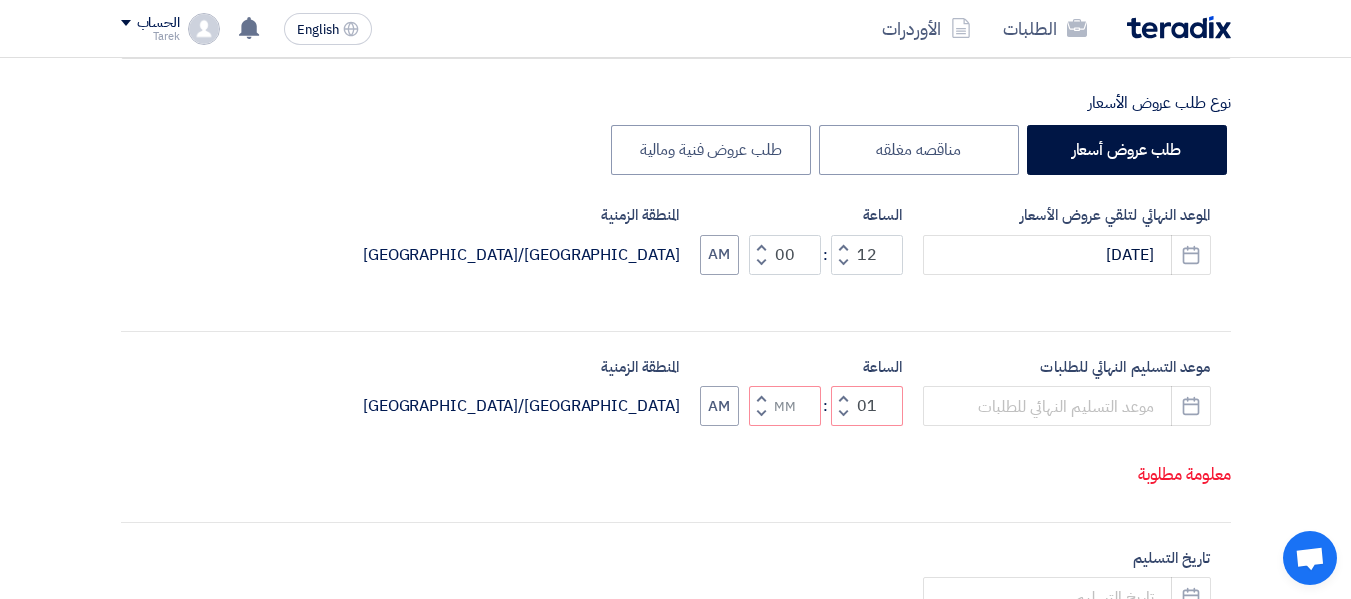 click 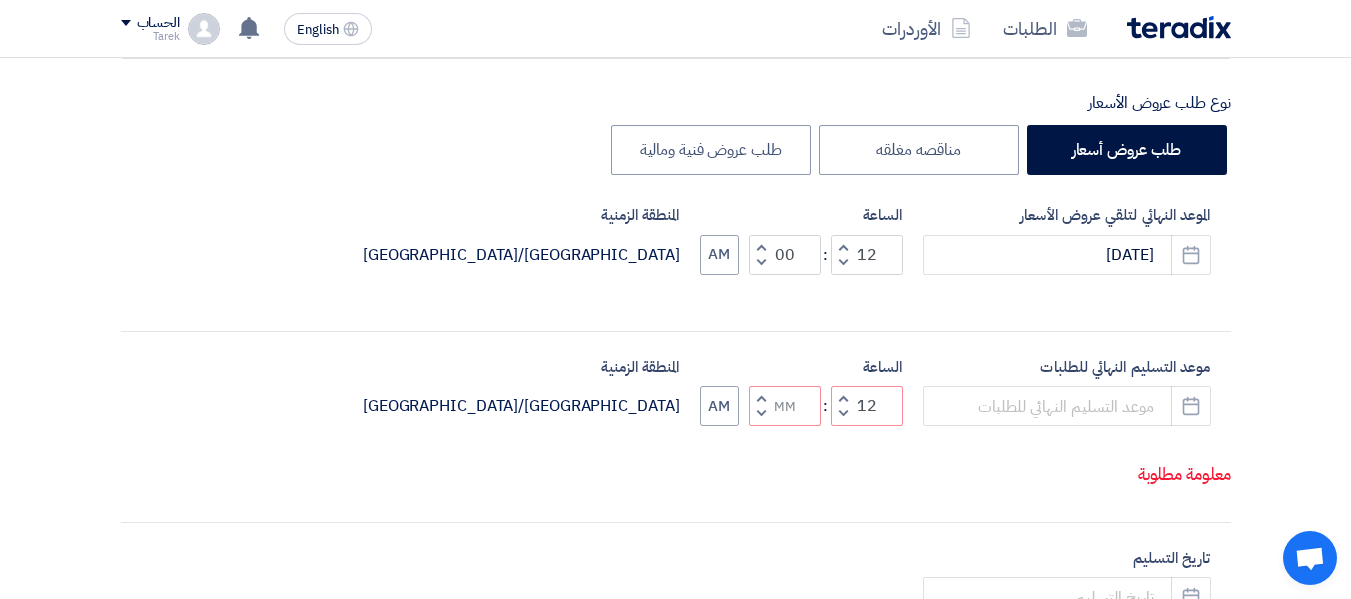 click on "Increment minutes" 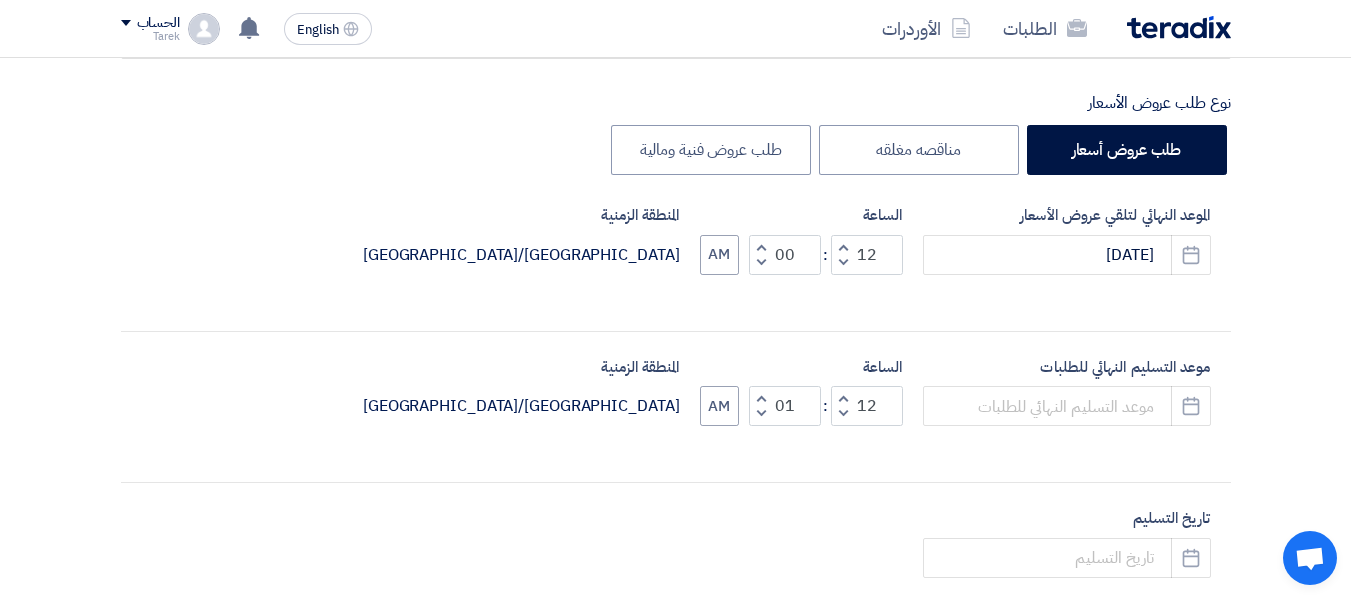 click 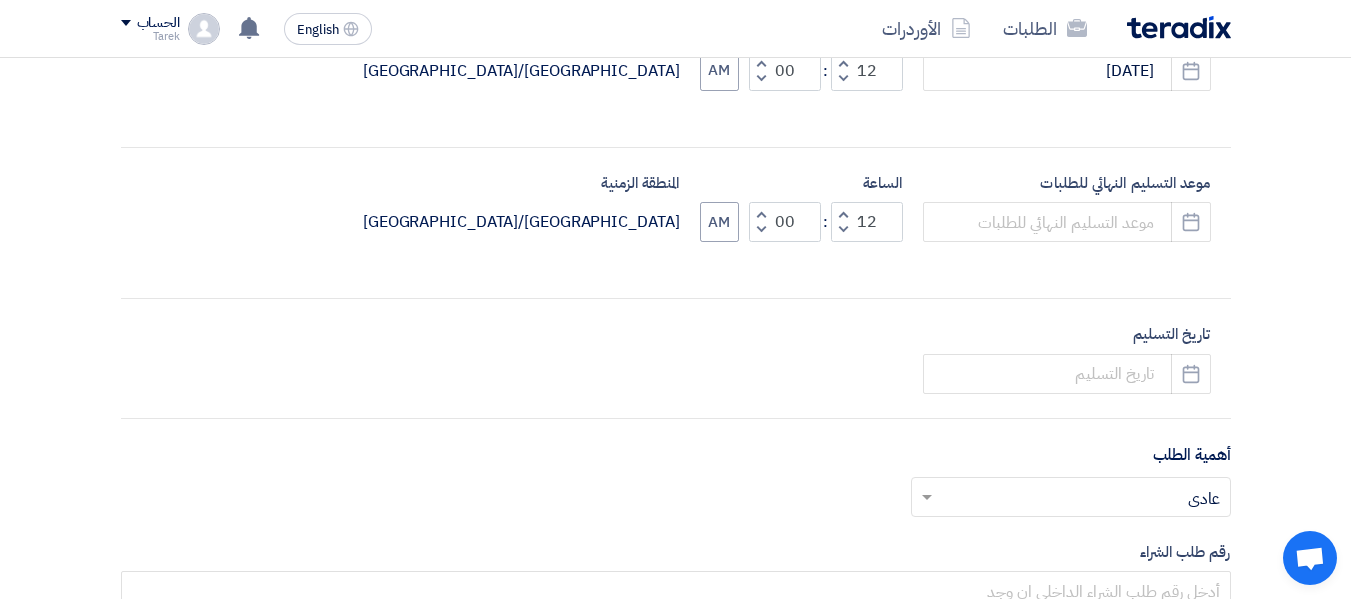 scroll, scrollTop: 600, scrollLeft: 0, axis: vertical 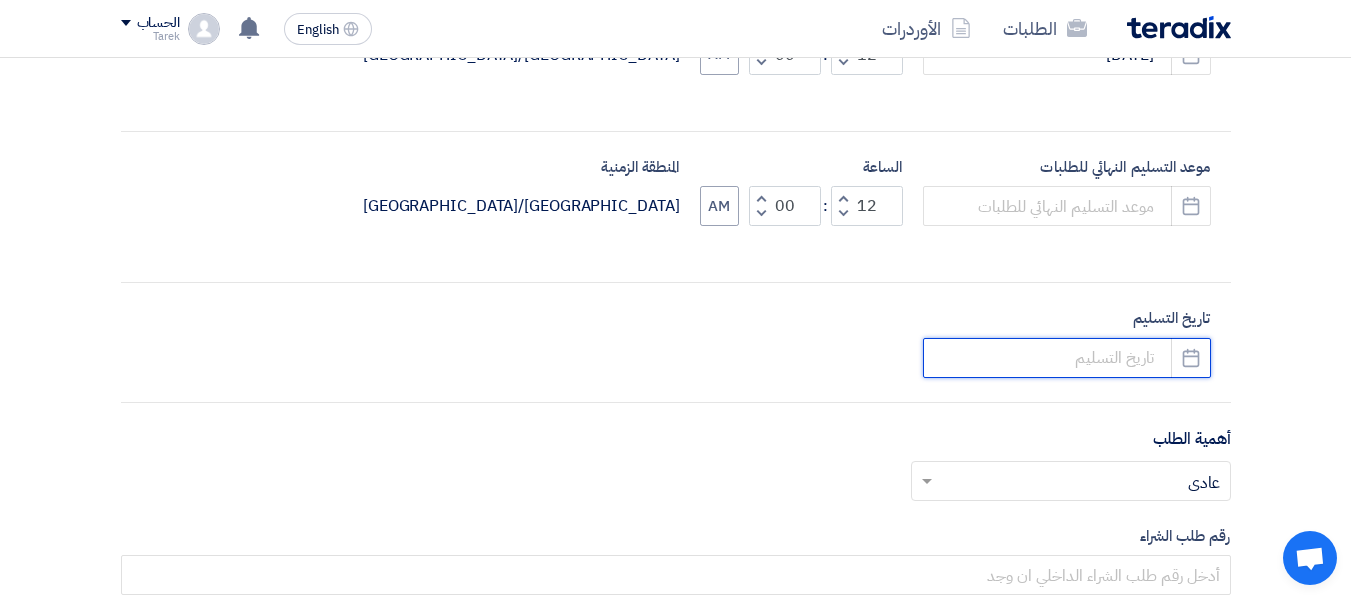 click 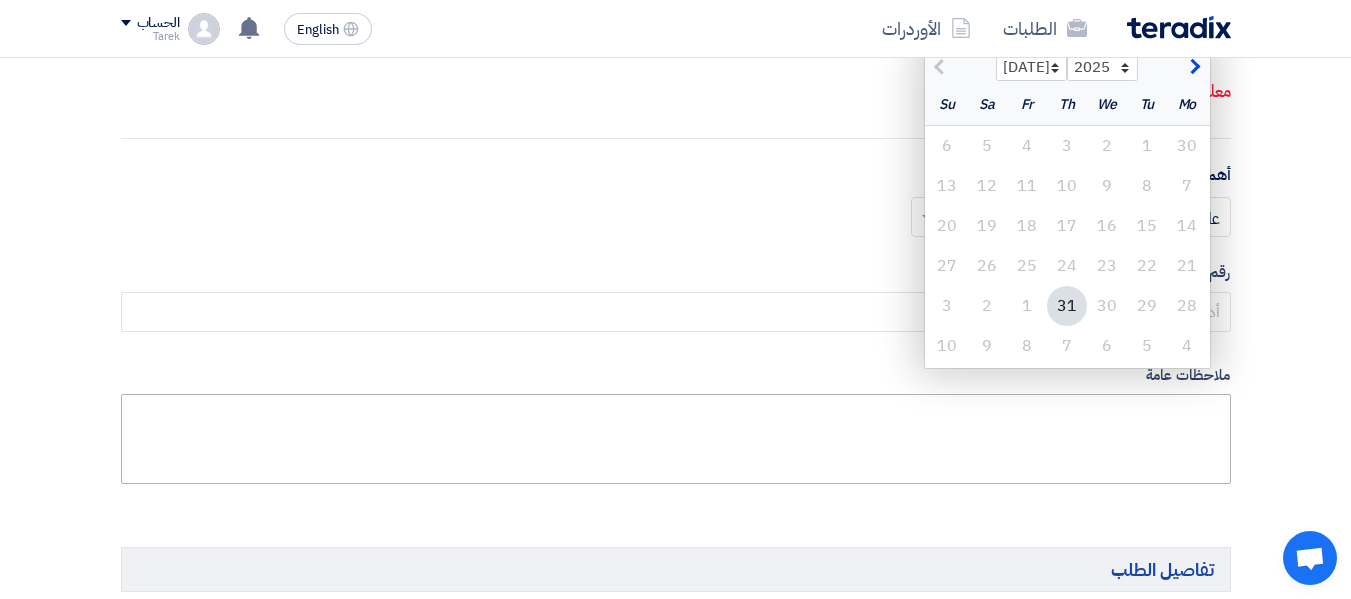 scroll, scrollTop: 1000, scrollLeft: 0, axis: vertical 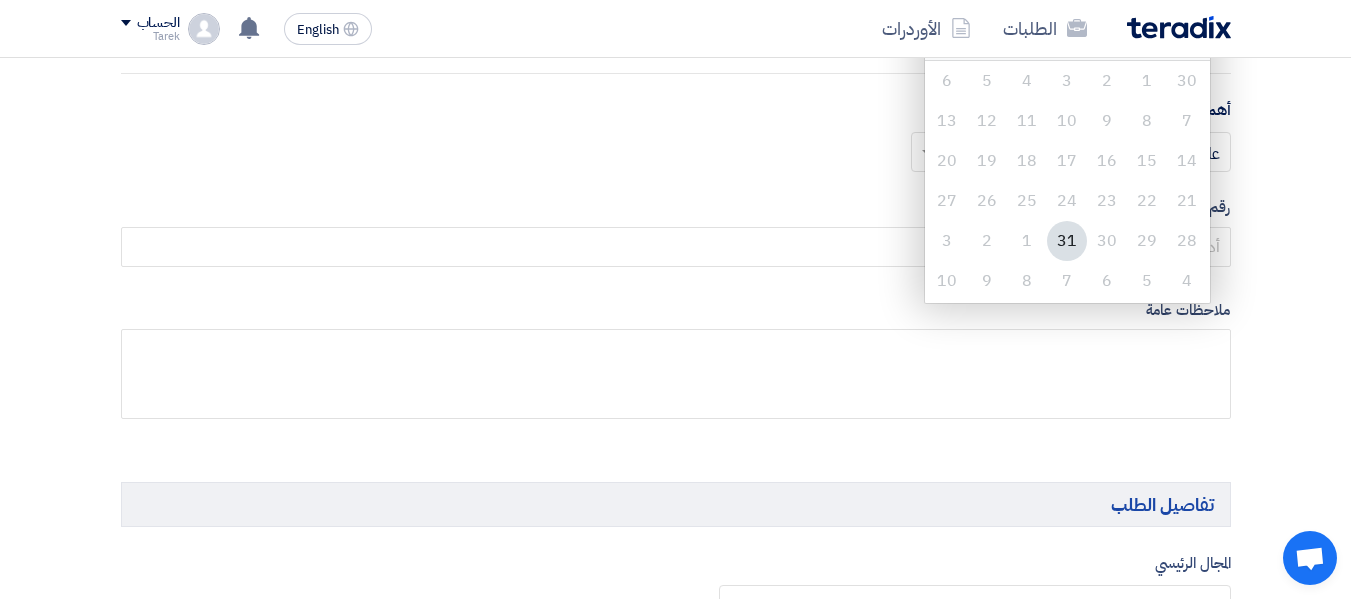 click on "31" 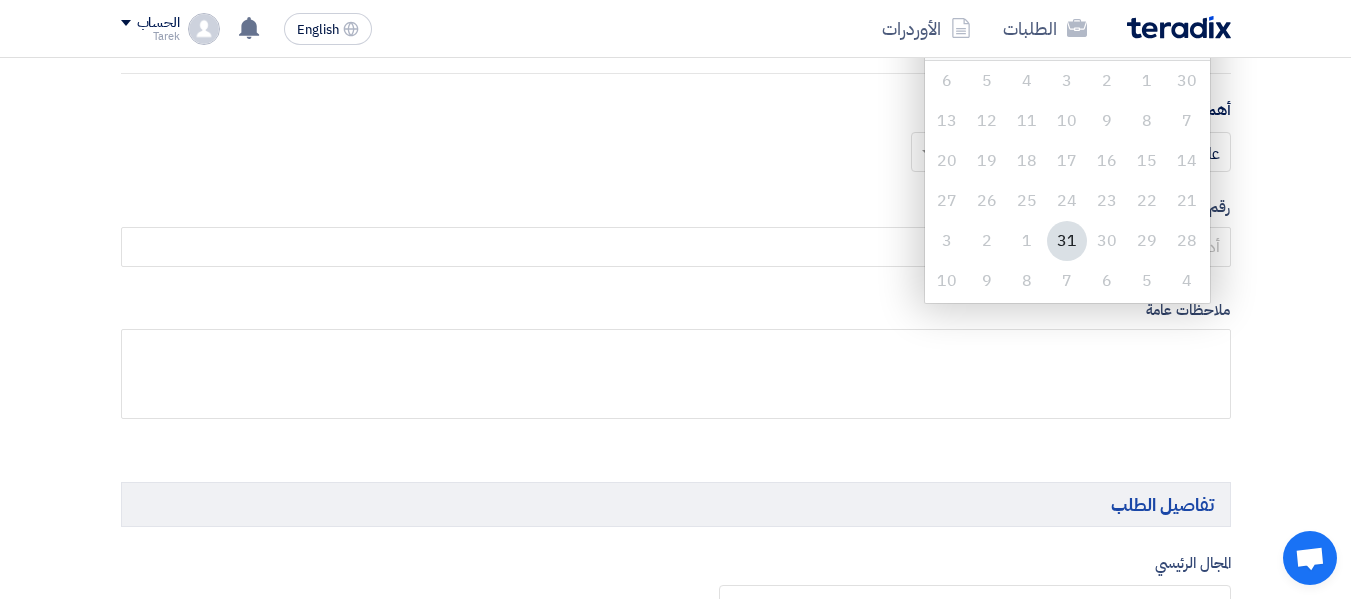 type on "[DATE]" 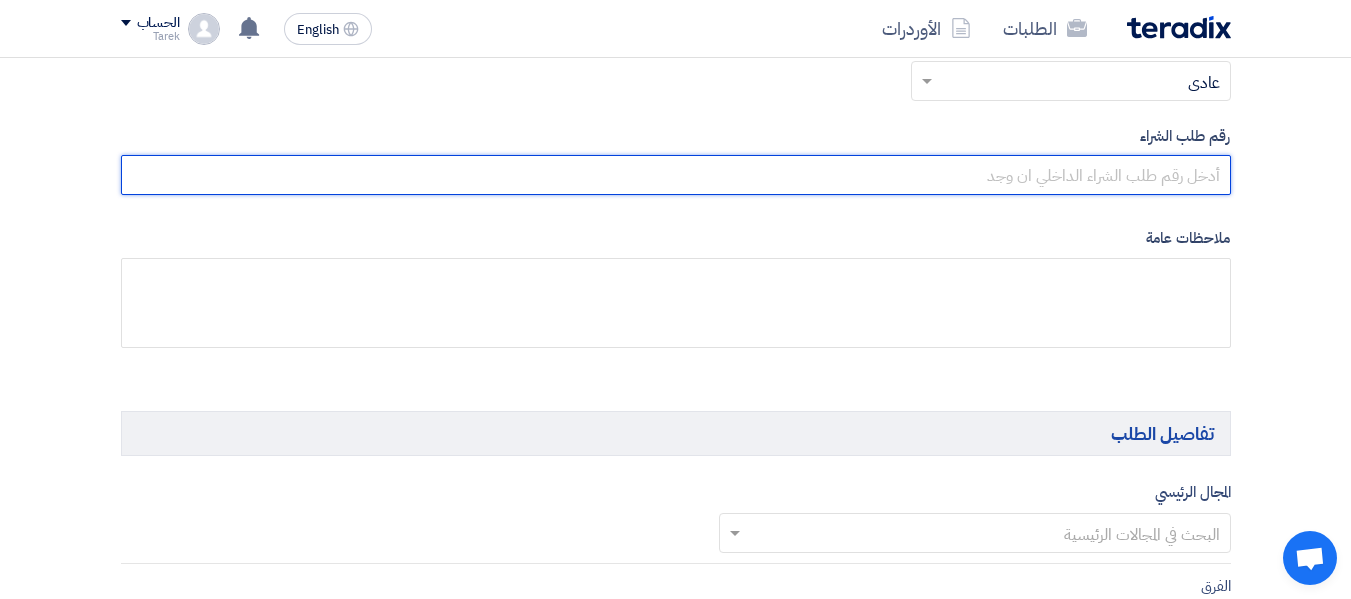 click at bounding box center (676, 175) 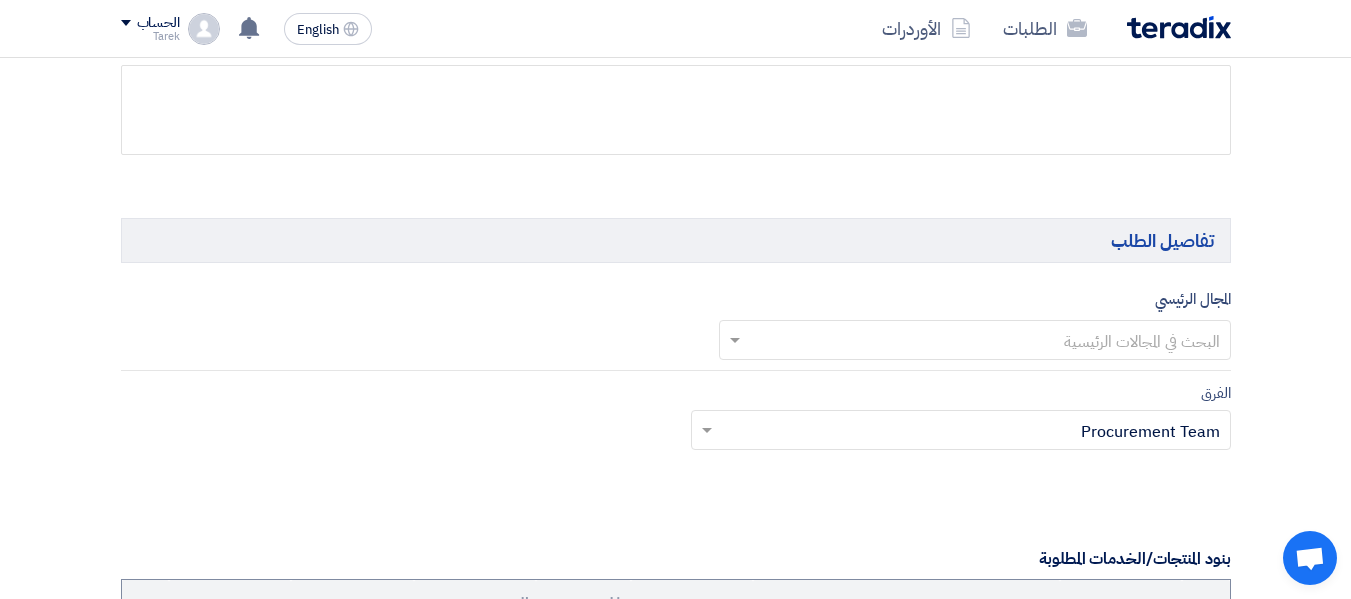 scroll, scrollTop: 1200, scrollLeft: 0, axis: vertical 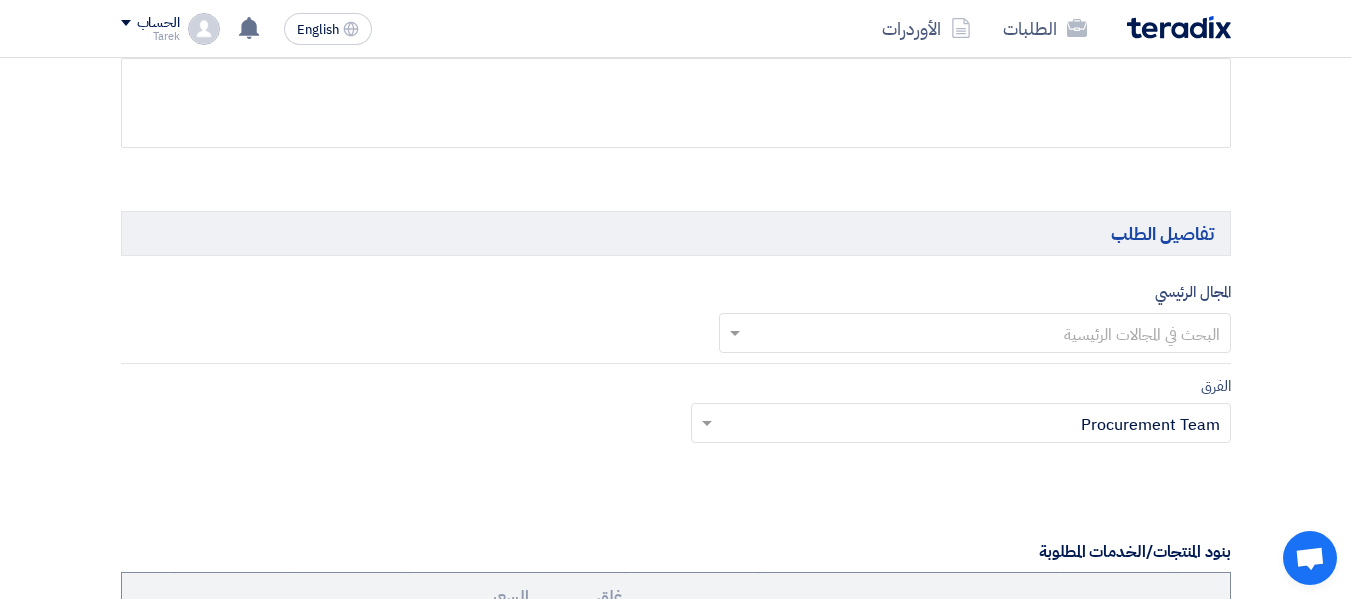 type on "10007701" 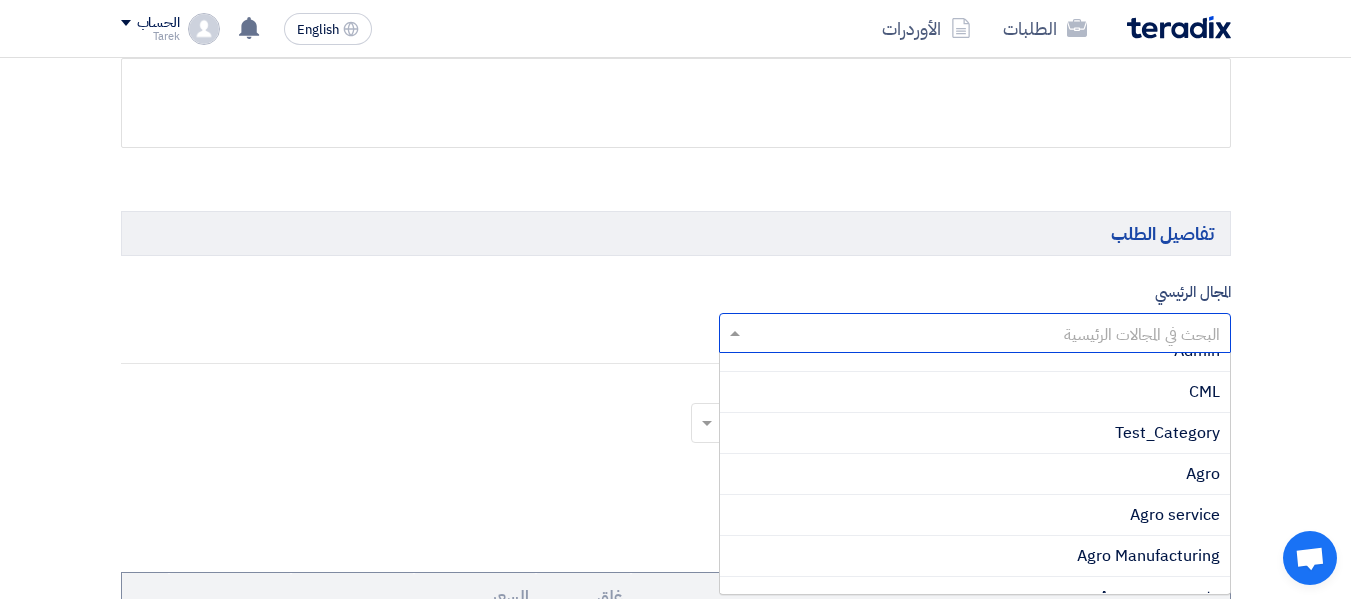 scroll, scrollTop: 200, scrollLeft: 0, axis: vertical 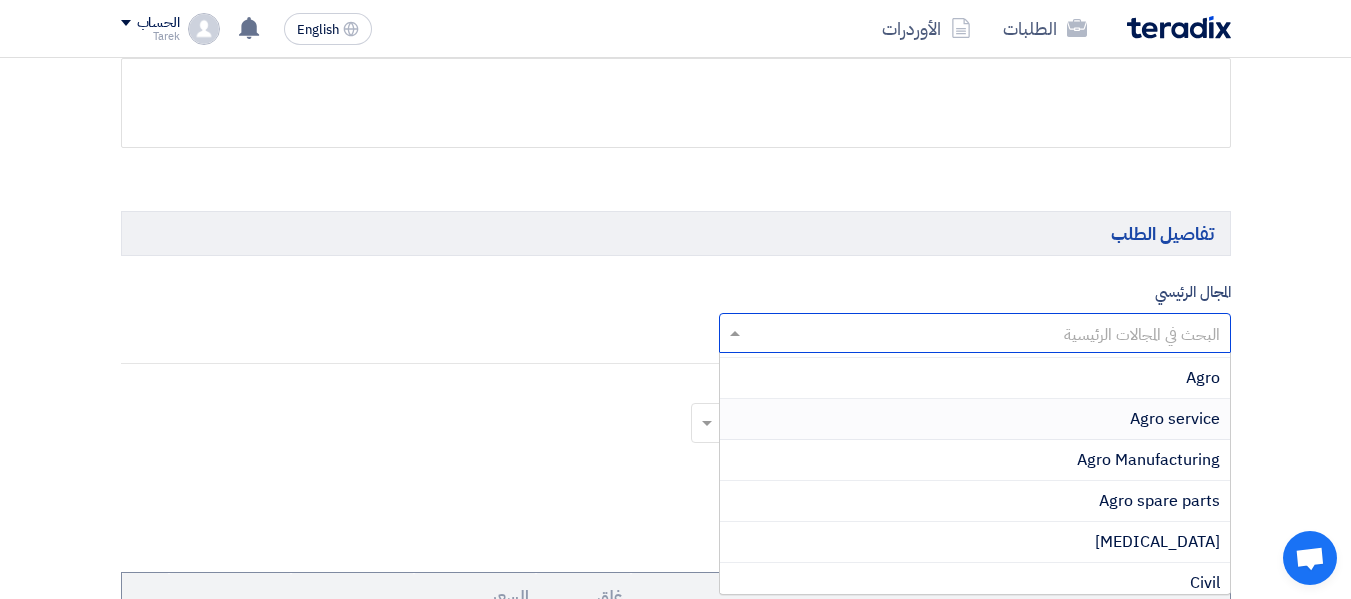type on "e" 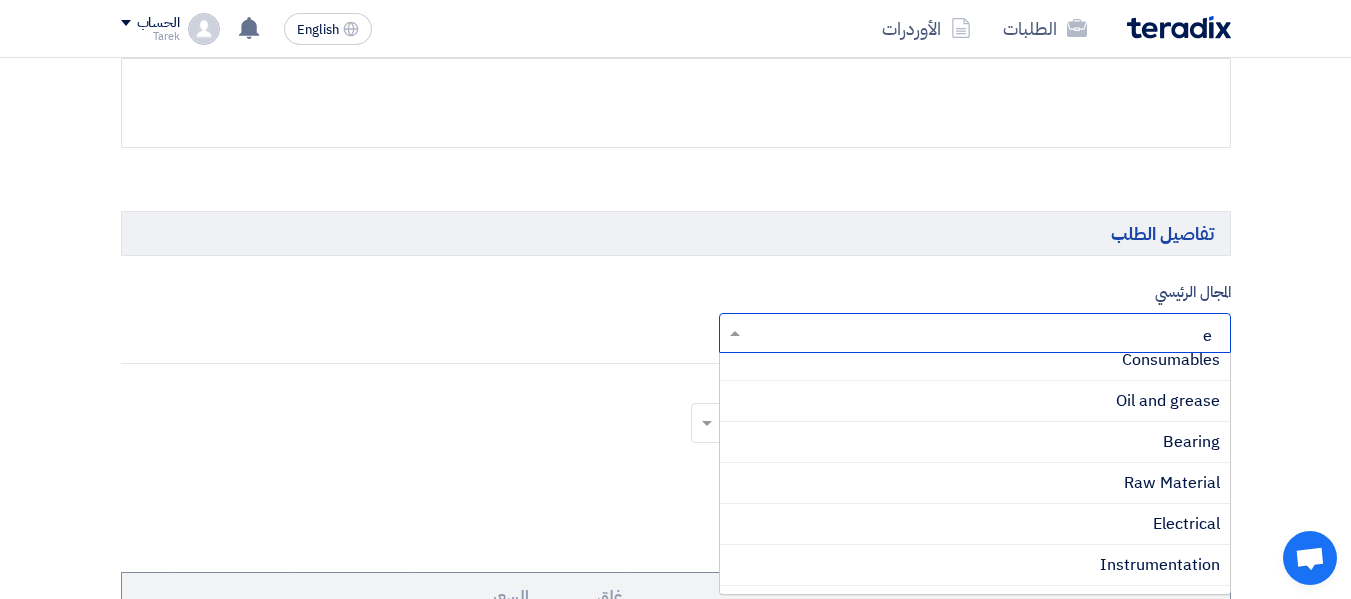 scroll, scrollTop: 400, scrollLeft: 0, axis: vertical 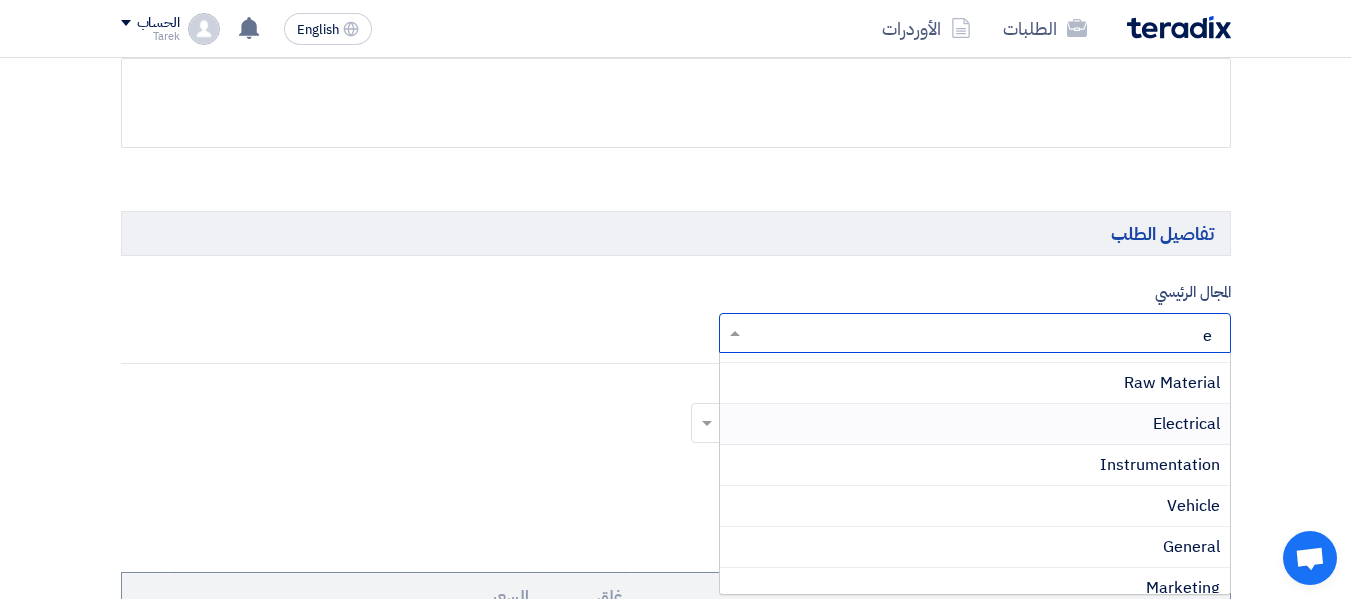 click on "Electrical" at bounding box center (1186, 424) 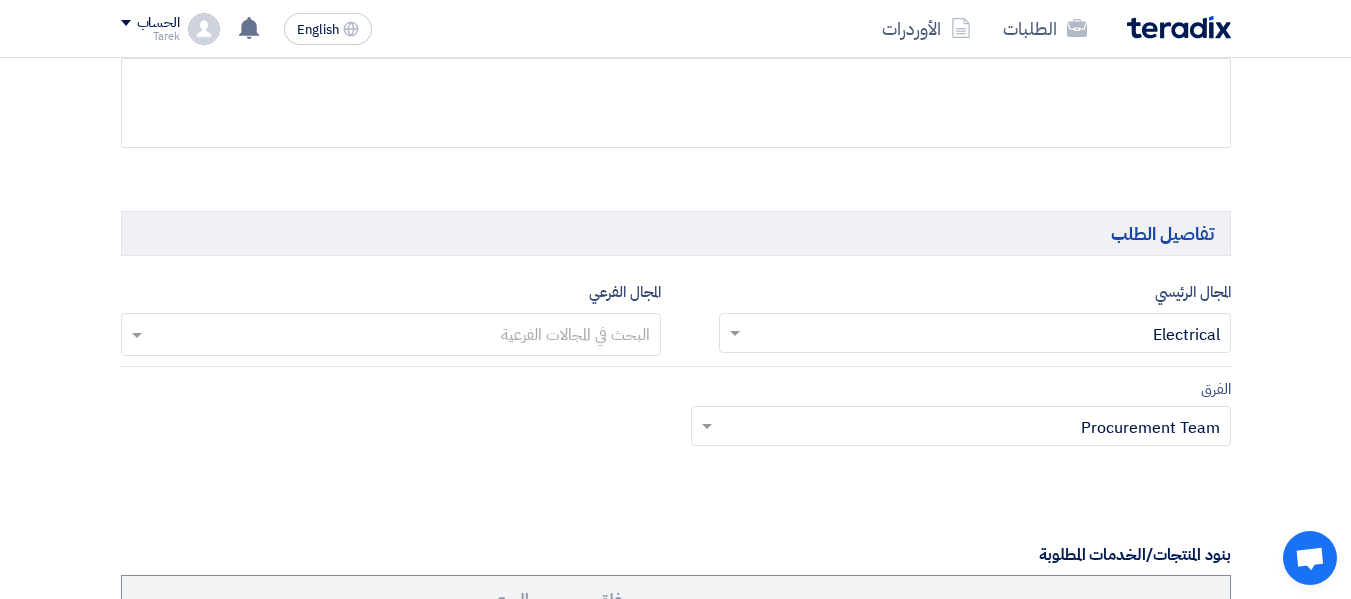 click 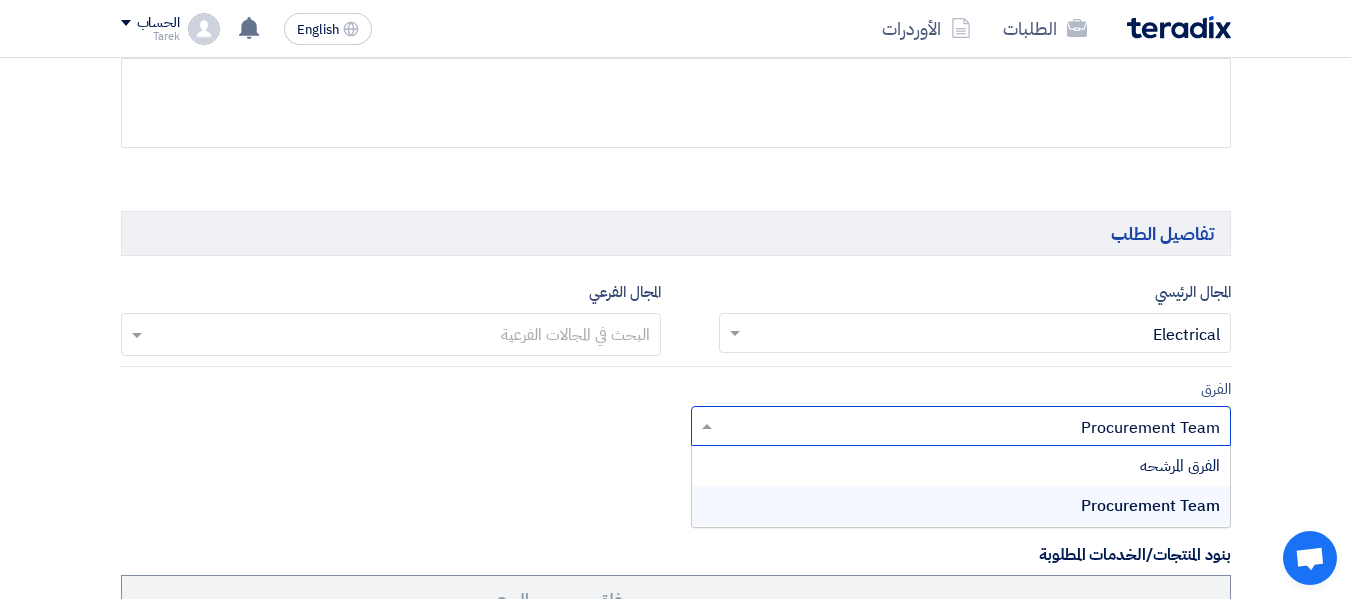 click on "المعلومات الأساسية
أكتب عنوان لهذا الطلب
AVR
نوع طلب عروض الأسعار
طلب عروض أسعار
مناقصه مغلقه
طلب عروض فنية ومالية
الموعد النهائي لتلقي عروض الأسعار
[DATE]
Pick a date
الساعة
12 : 00 :" 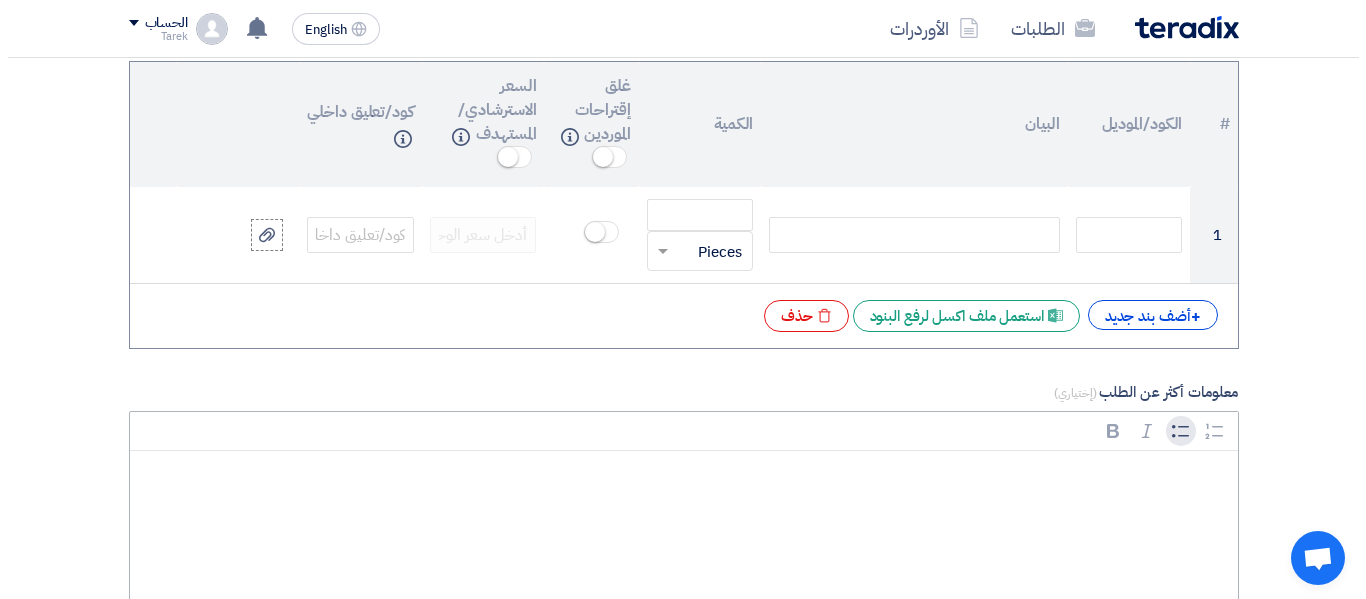 scroll, scrollTop: 1800, scrollLeft: 0, axis: vertical 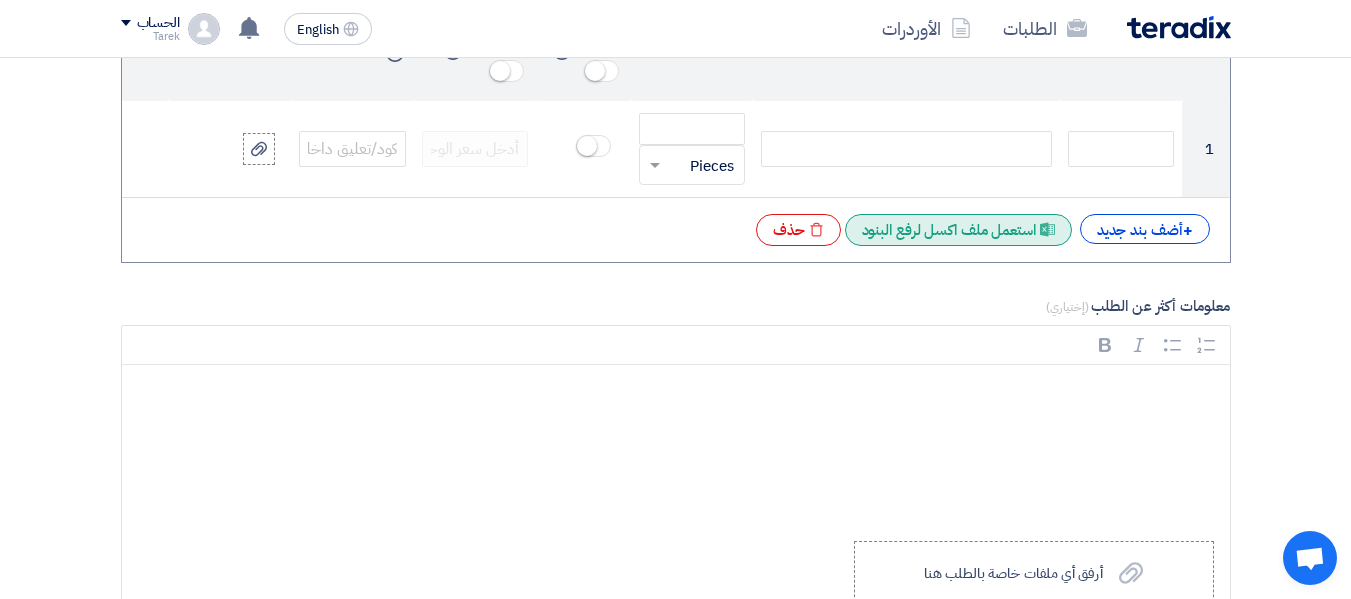 click on "Excel file
استعمل ملف اكسل لرفع البنود" 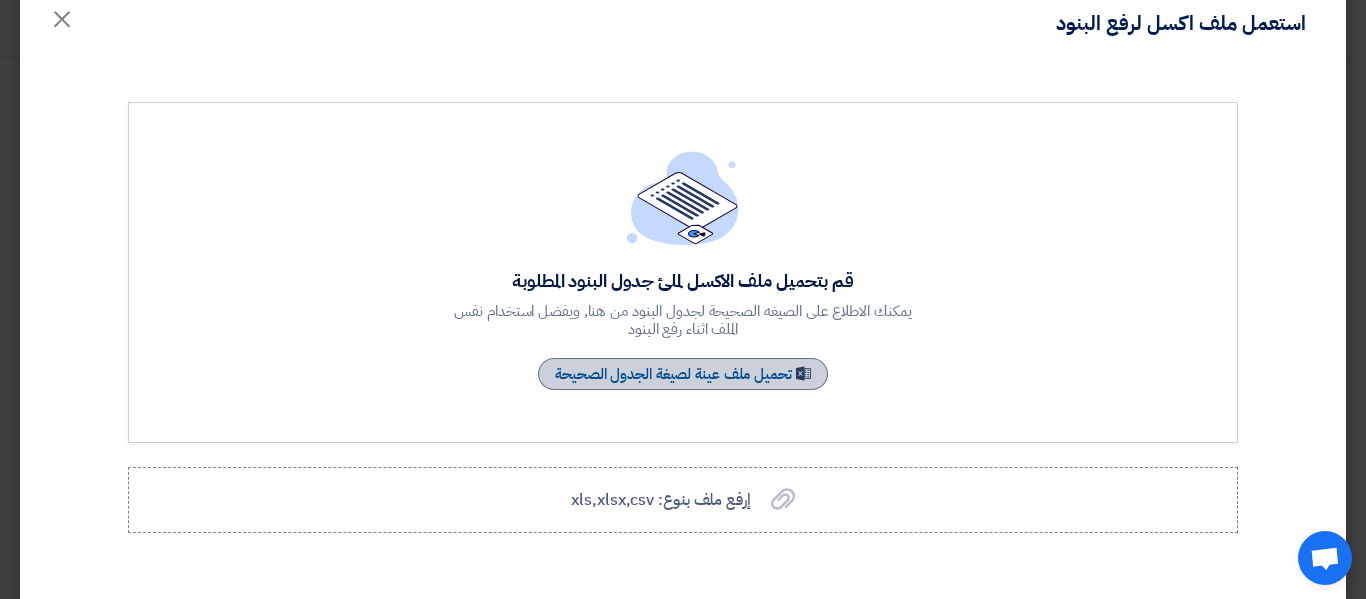 scroll, scrollTop: 71, scrollLeft: 0, axis: vertical 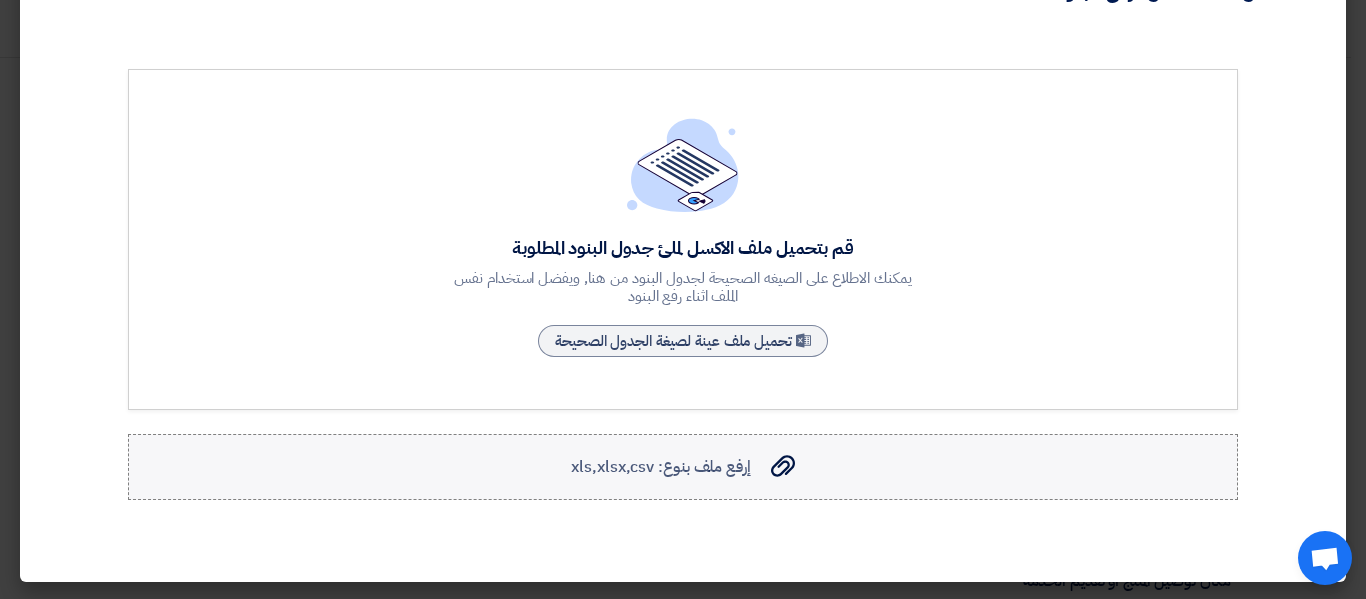 click on "إرفع ملف بنوع: xls,xlsx,csv" 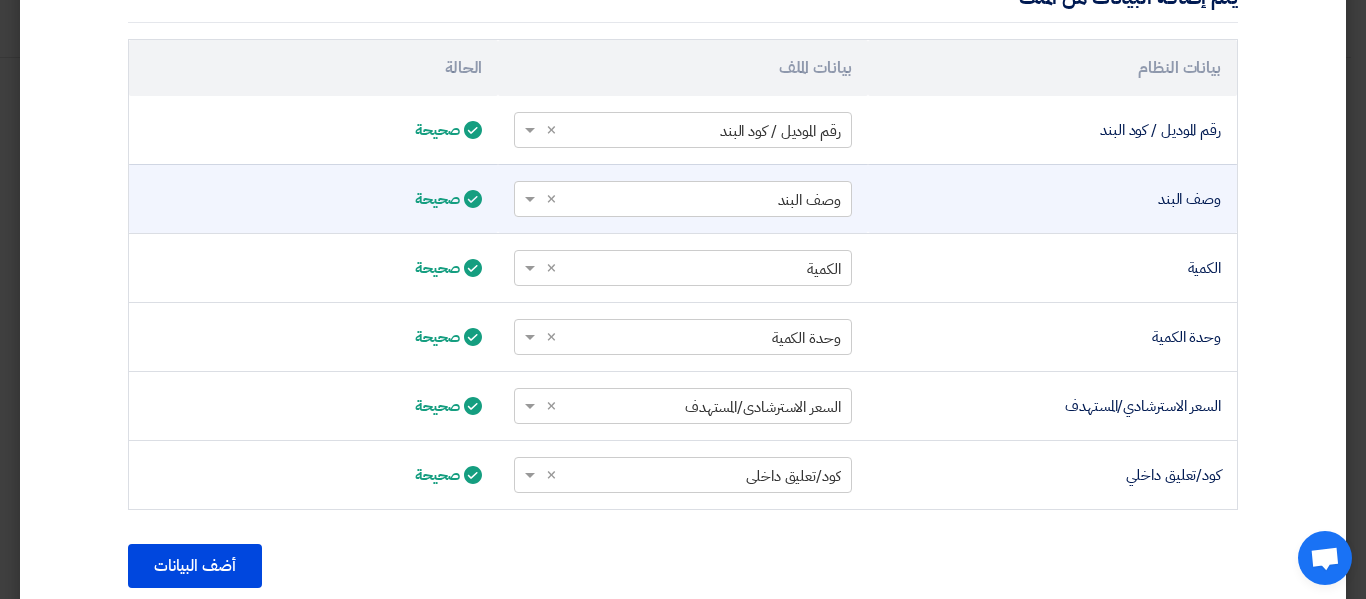scroll, scrollTop: 736, scrollLeft: 0, axis: vertical 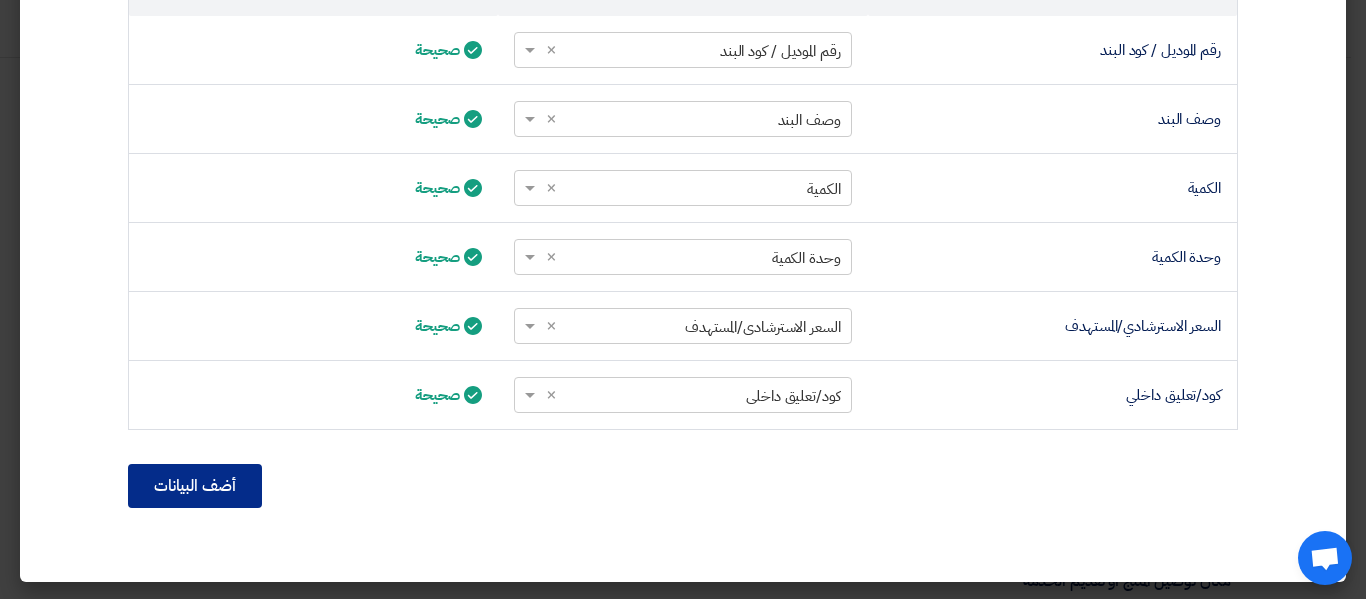 click on "أضف البيانات" 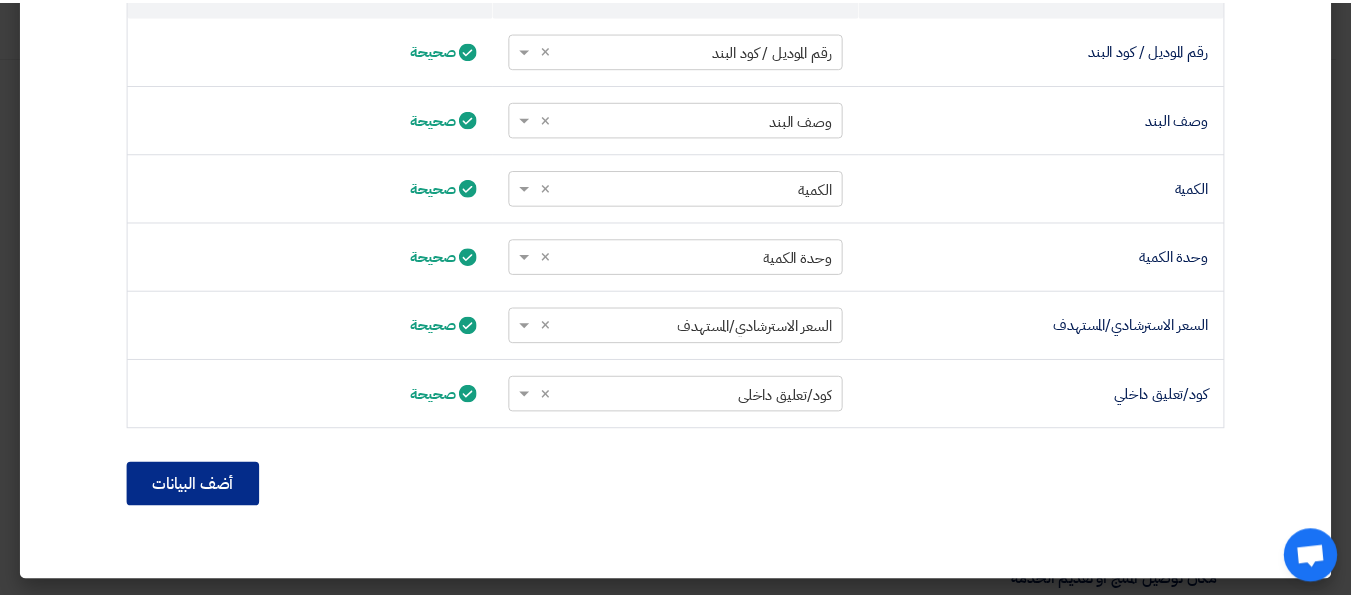 scroll, scrollTop: 525, scrollLeft: 0, axis: vertical 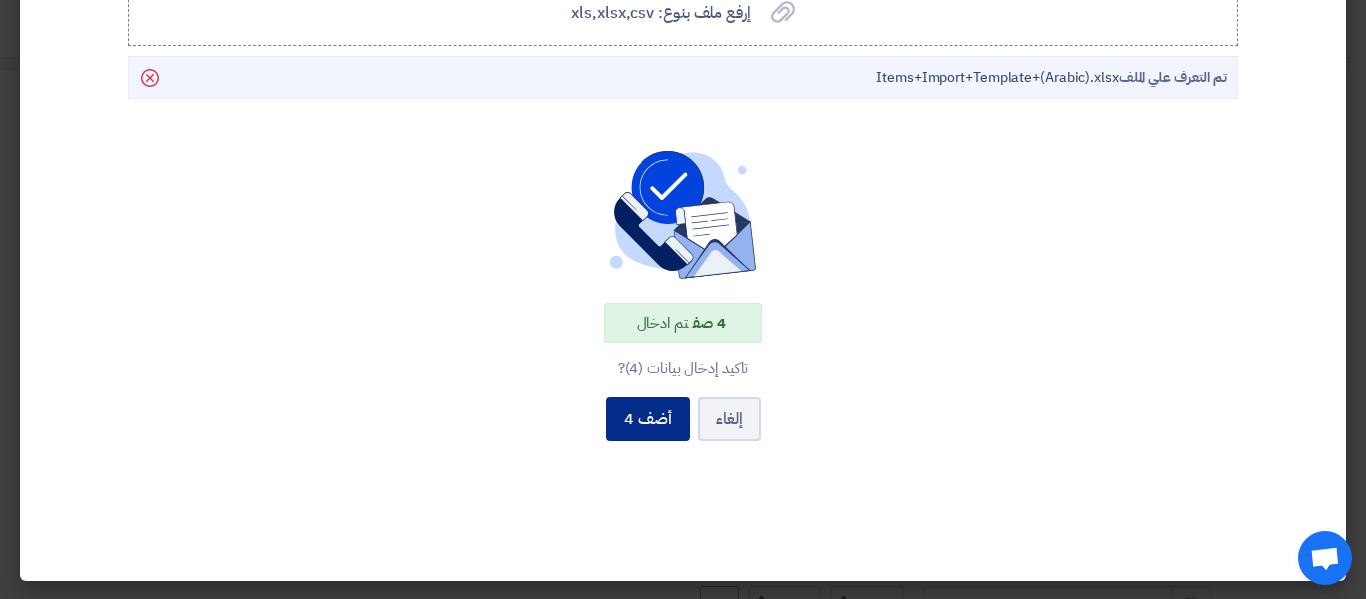click on "أضف 4" at bounding box center (648, 419) 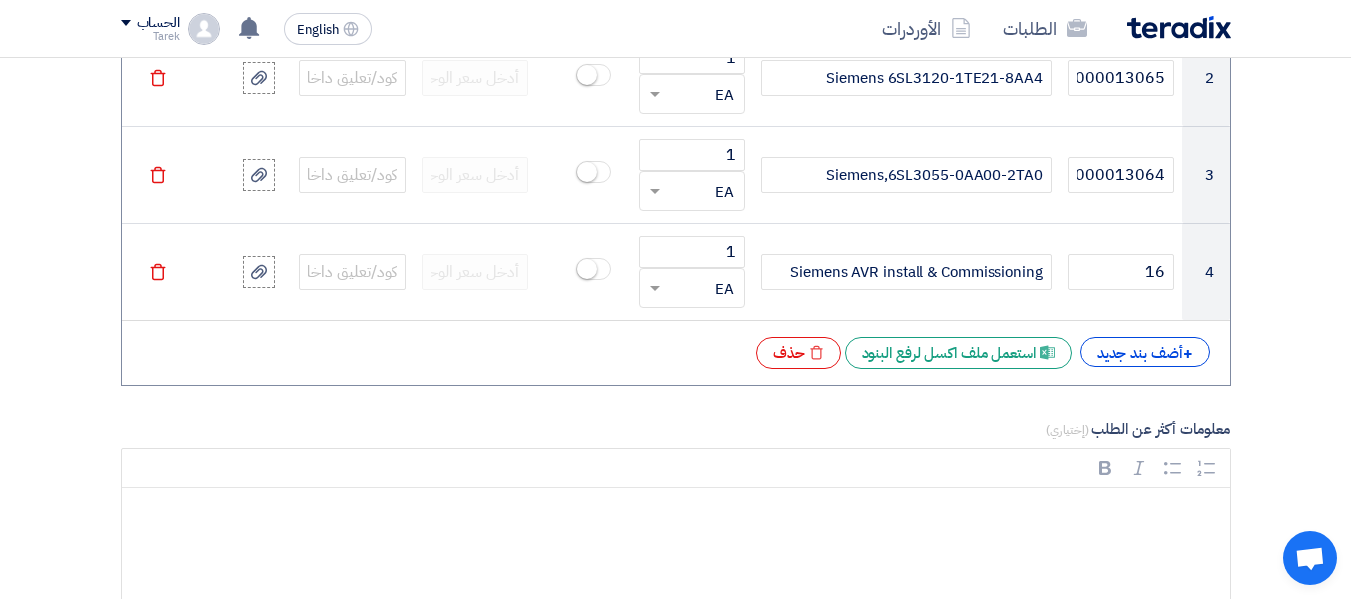scroll, scrollTop: 2300, scrollLeft: 0, axis: vertical 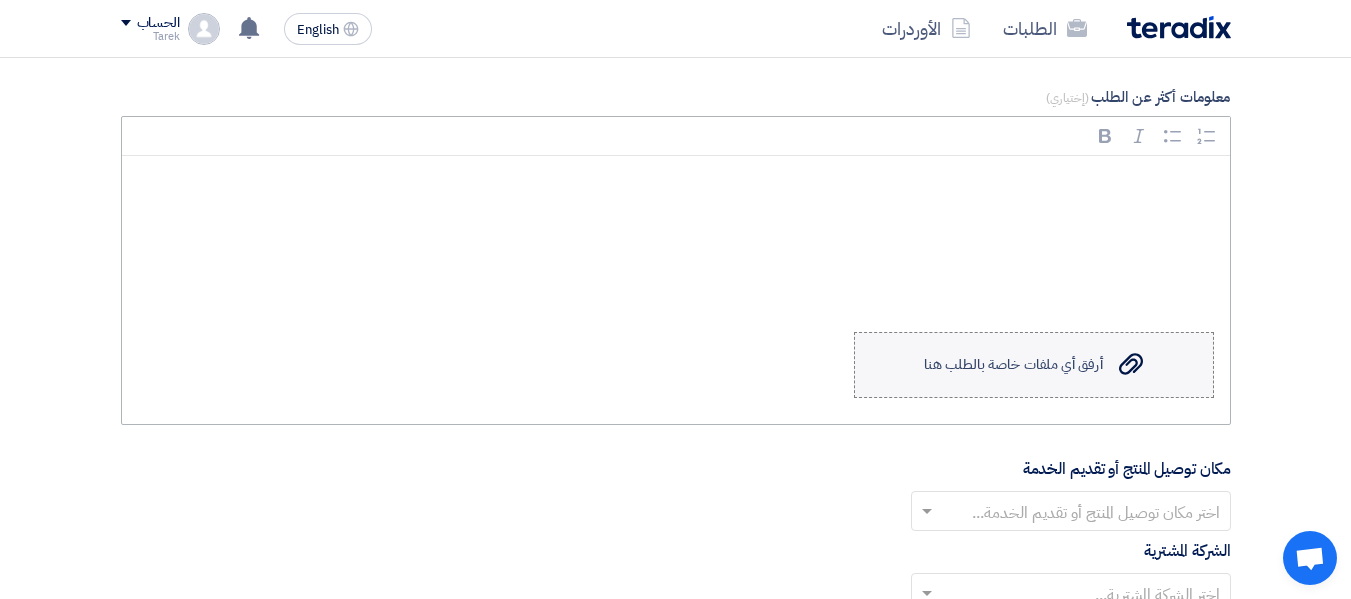 click on "أرفق أي ملفات خاصة بالطلب هنا" 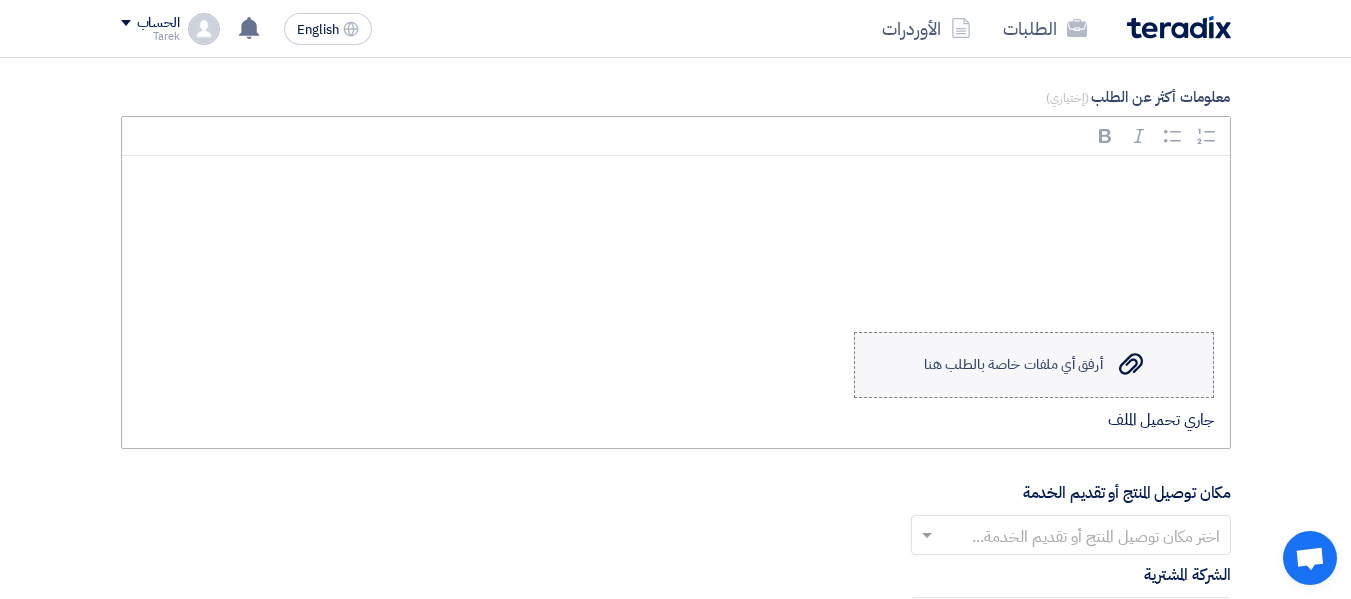 click on "أرفق أي ملفات خاصة بالطلب هنا" 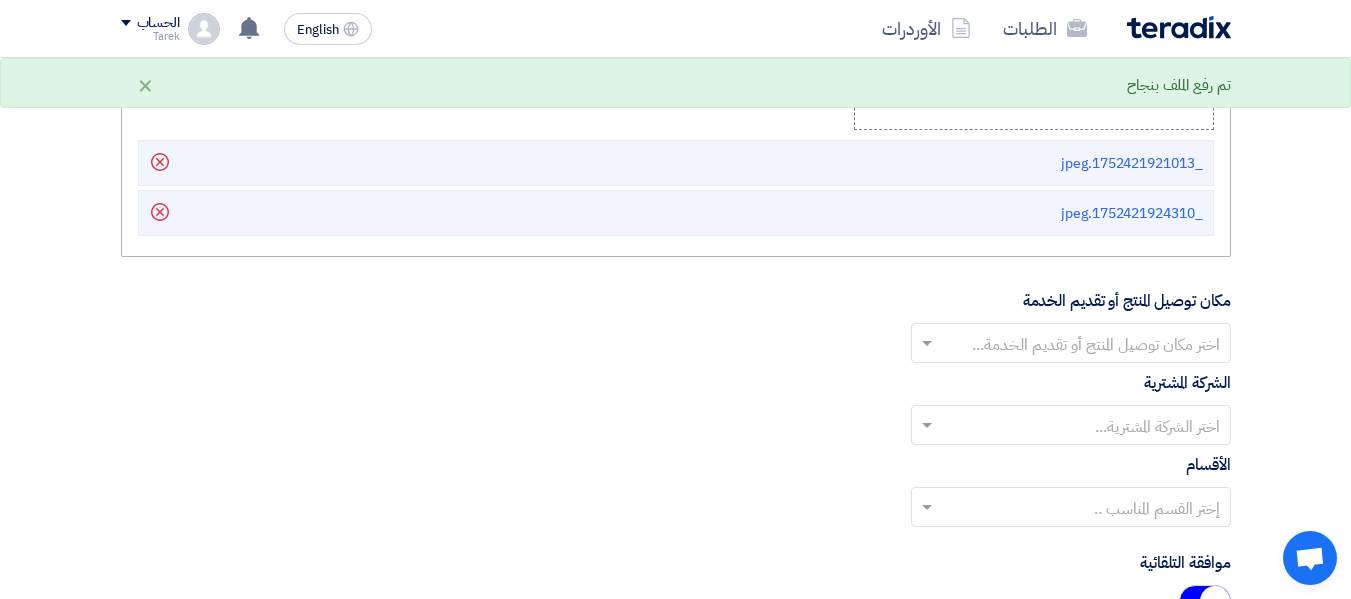 scroll, scrollTop: 2600, scrollLeft: 0, axis: vertical 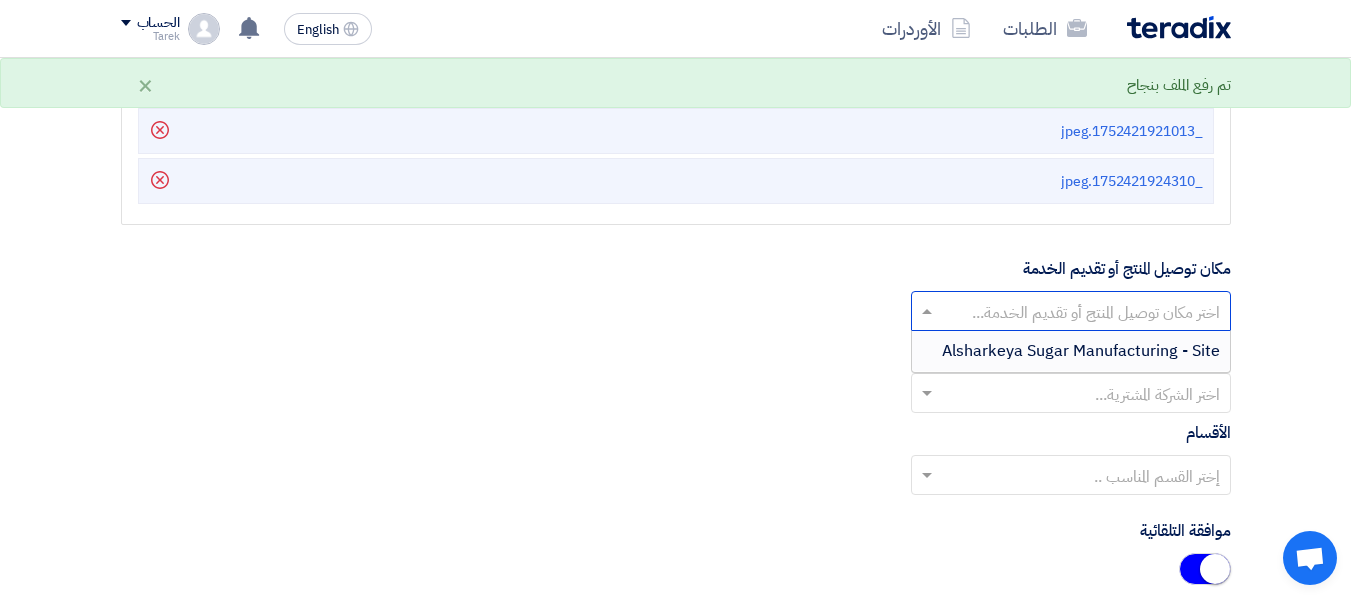 click 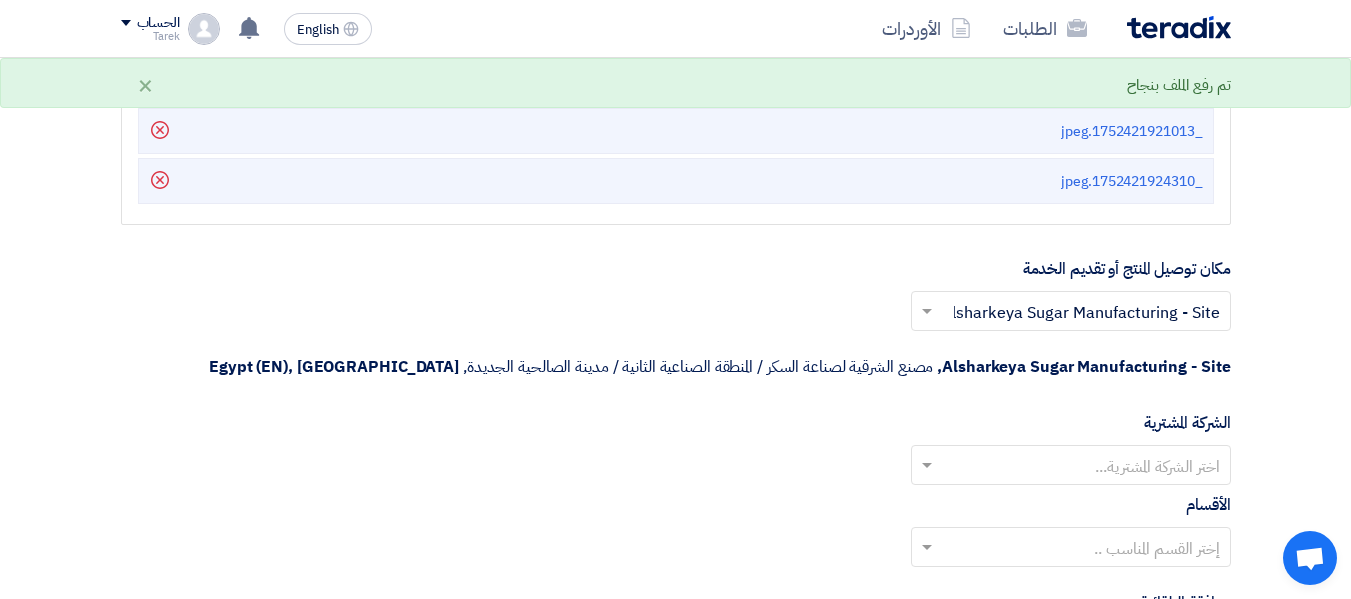 click 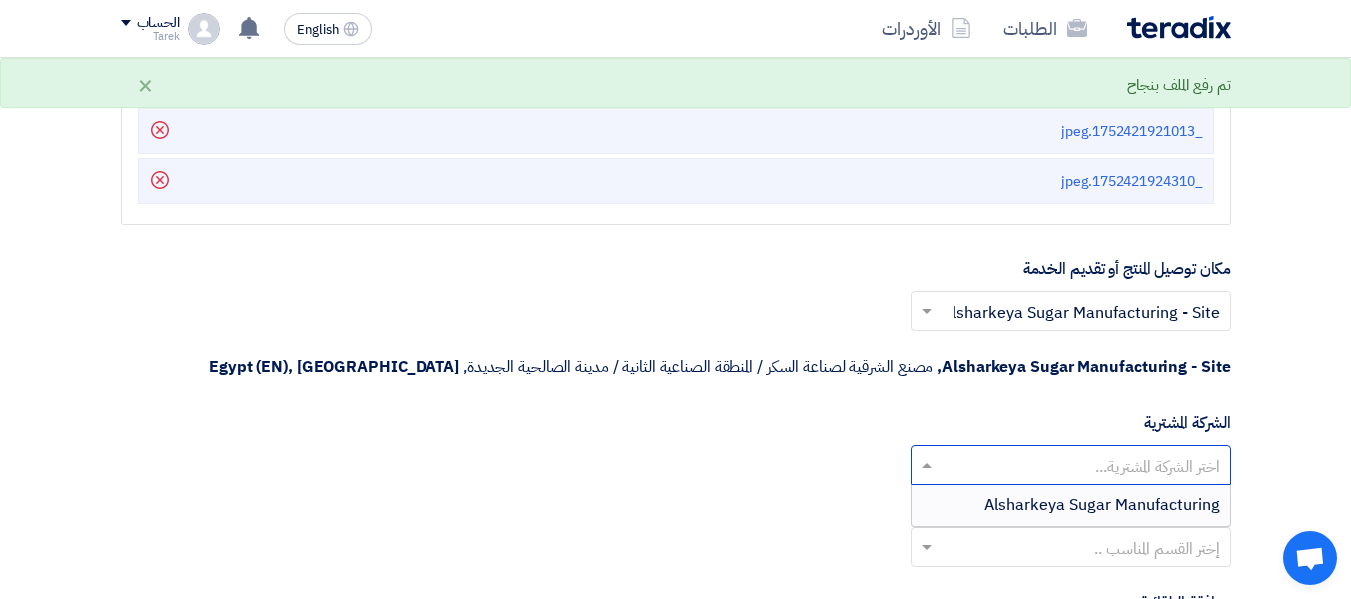 click on "Alsharkeya Sugar Manufacturing" at bounding box center [1102, 505] 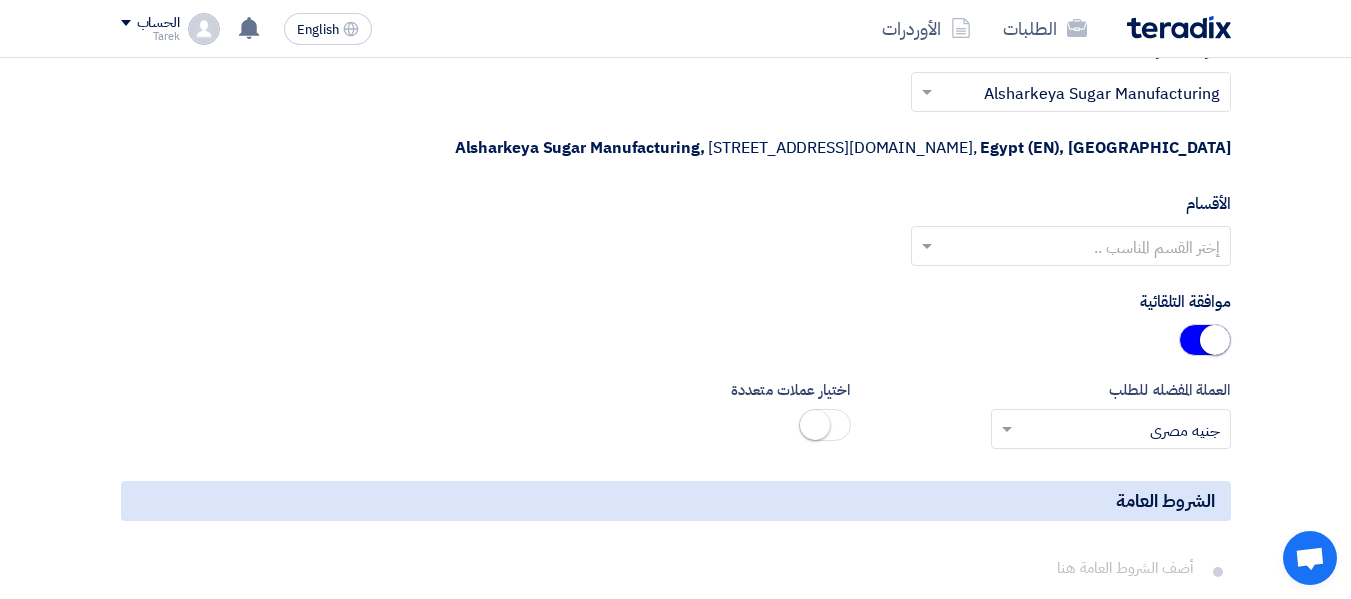 scroll, scrollTop: 3000, scrollLeft: 0, axis: vertical 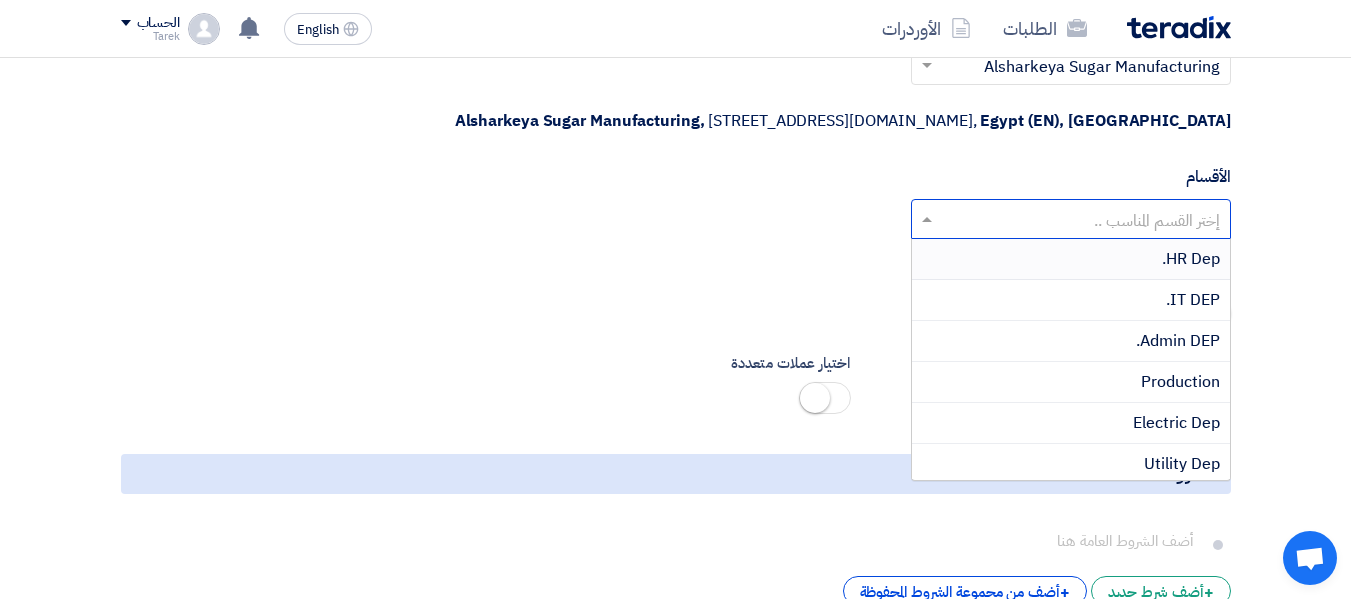 click 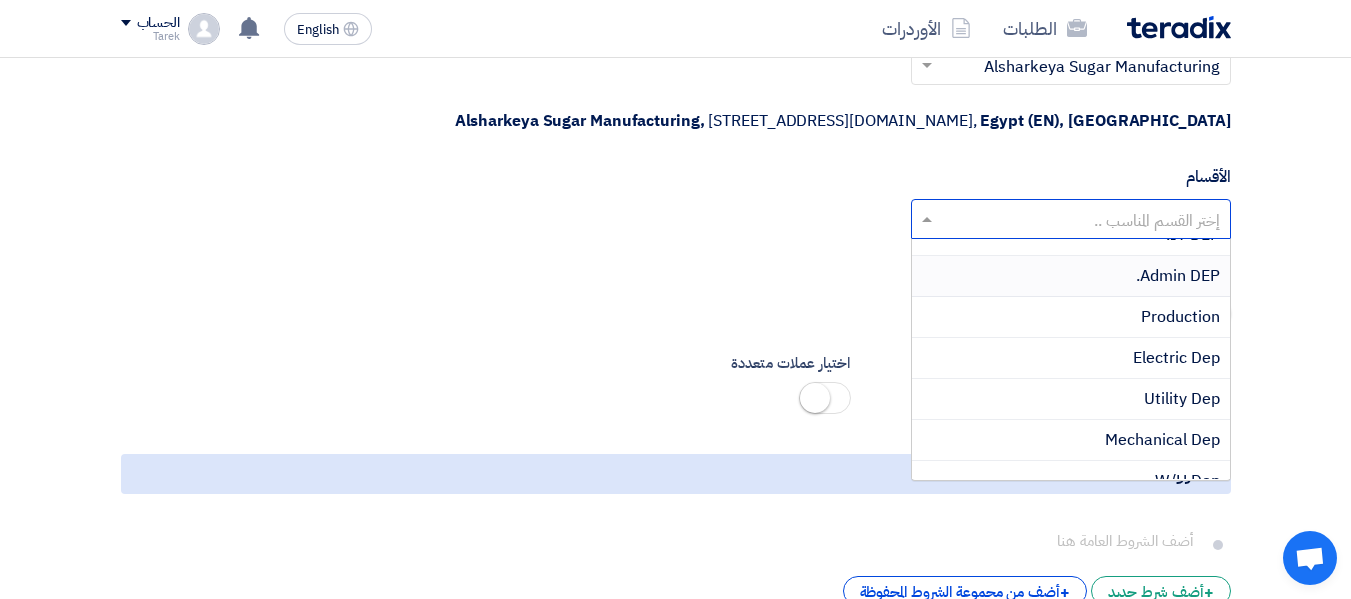 scroll, scrollTop: 100, scrollLeft: 0, axis: vertical 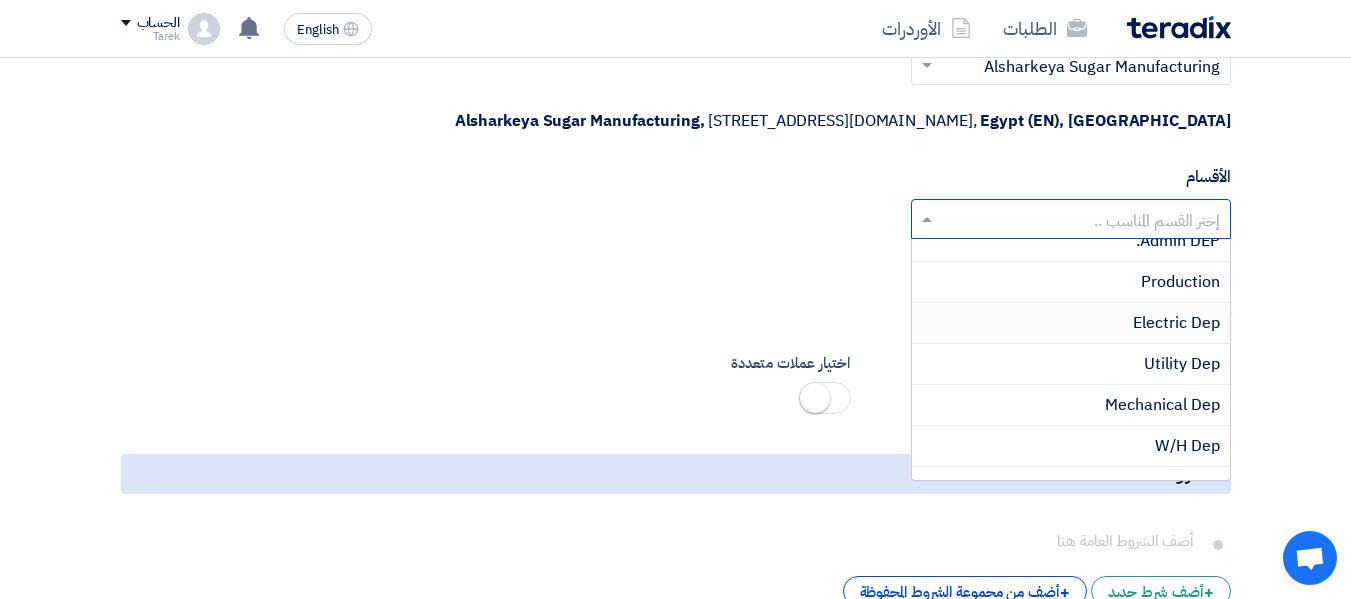 click on "Electric Dep" at bounding box center (1071, 323) 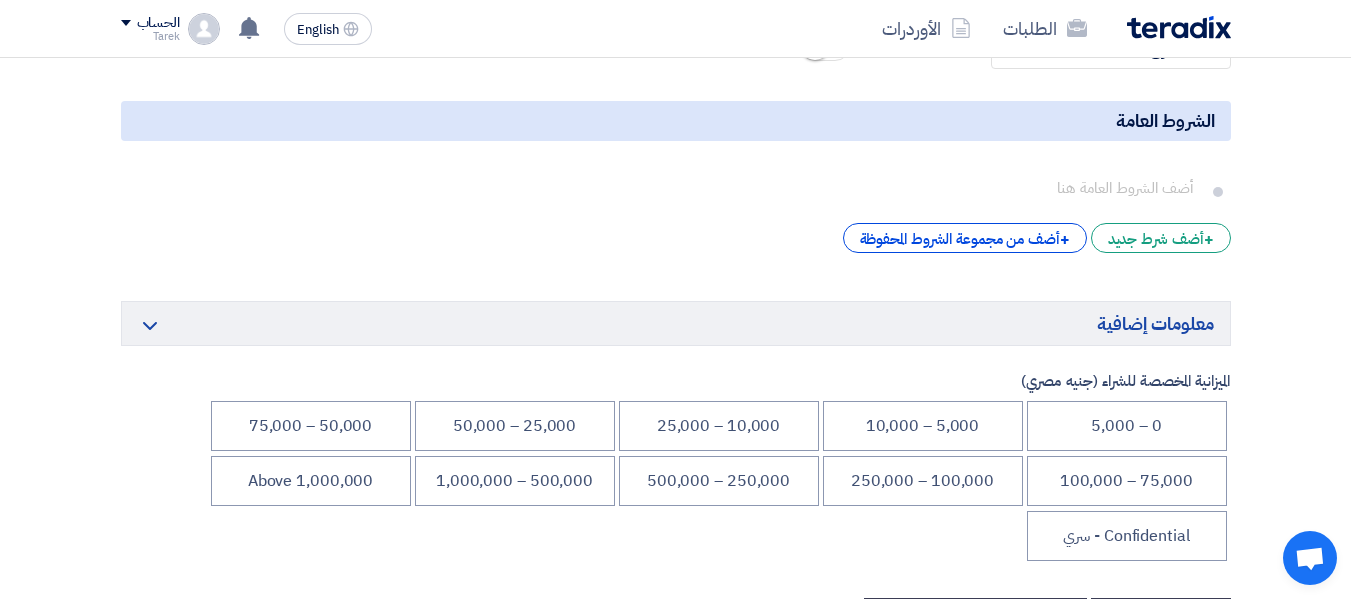 scroll, scrollTop: 3500, scrollLeft: 0, axis: vertical 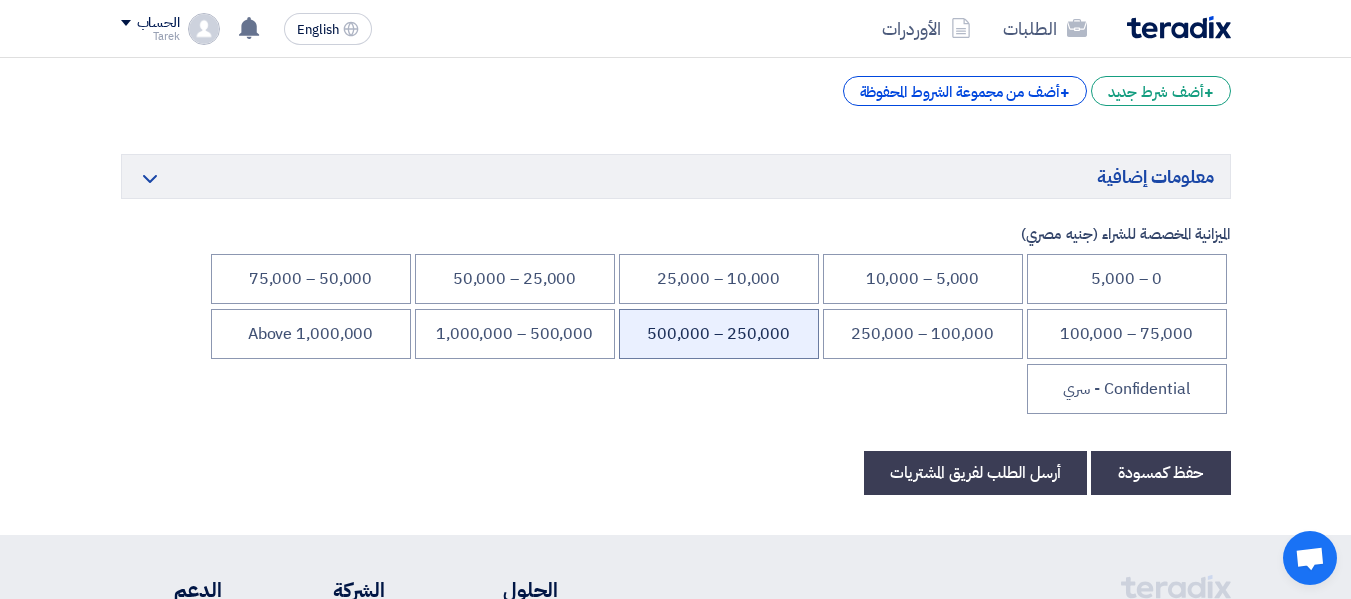 click on "250,000 – 500,000" at bounding box center [719, 334] 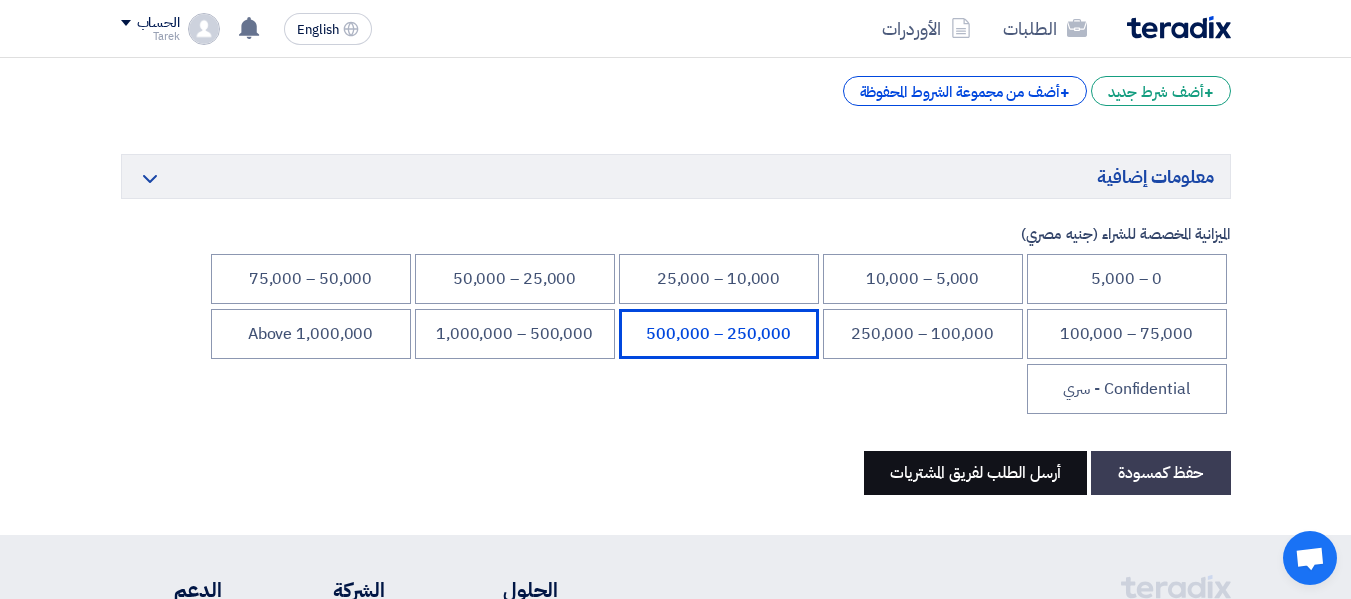 click on "أرسل الطلب لفريق المشتريات" 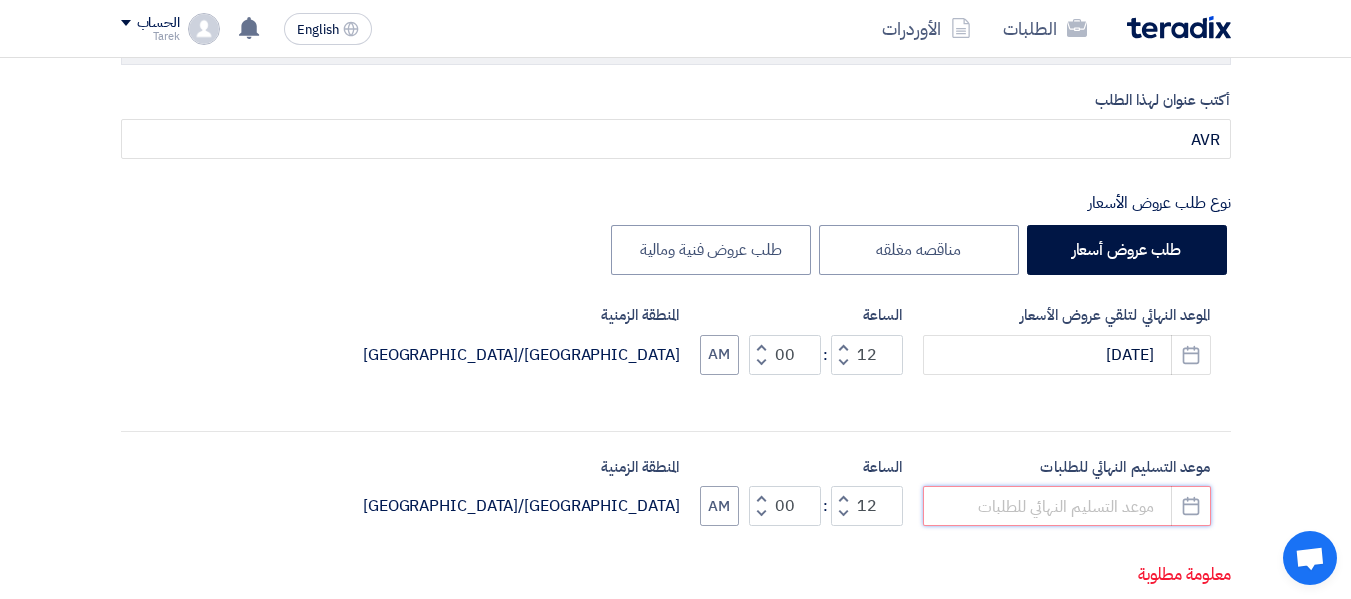 click 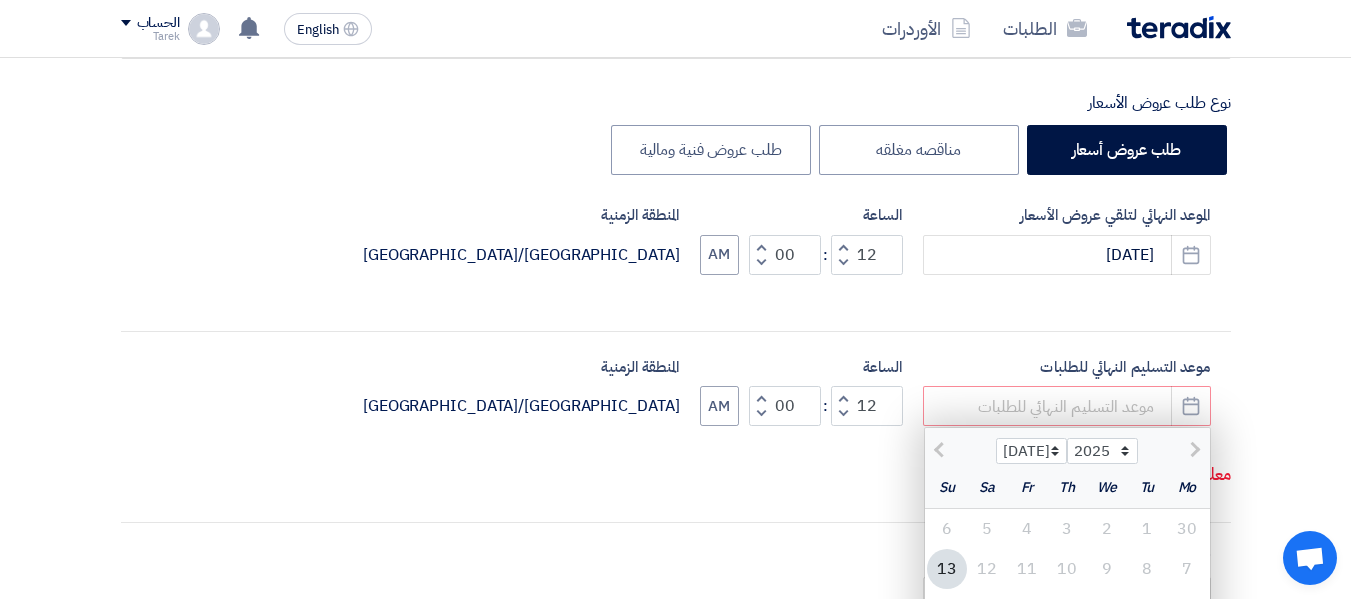 scroll, scrollTop: 700, scrollLeft: 0, axis: vertical 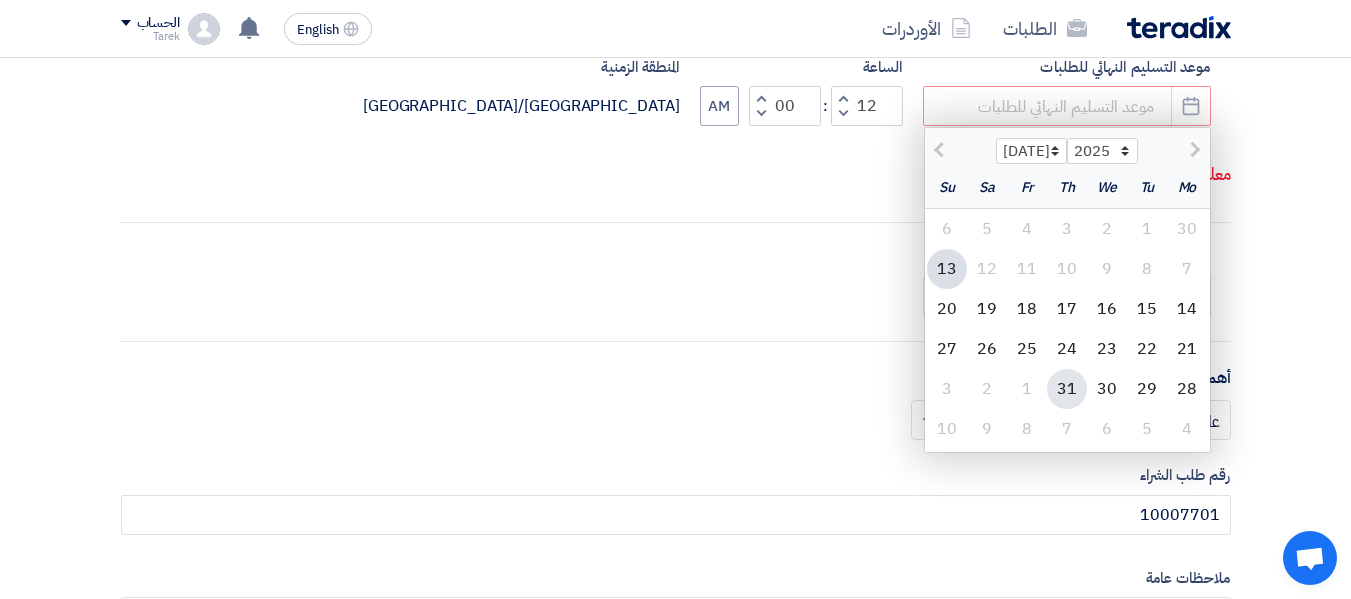 click on "31" 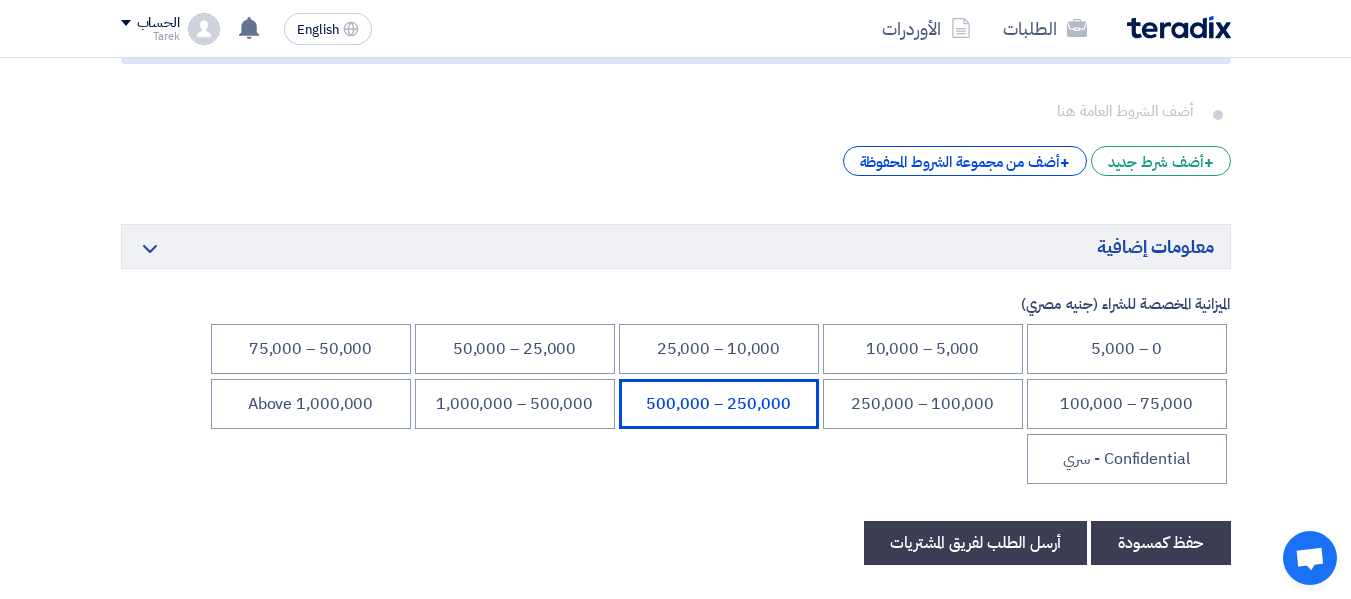 scroll, scrollTop: 3700, scrollLeft: 0, axis: vertical 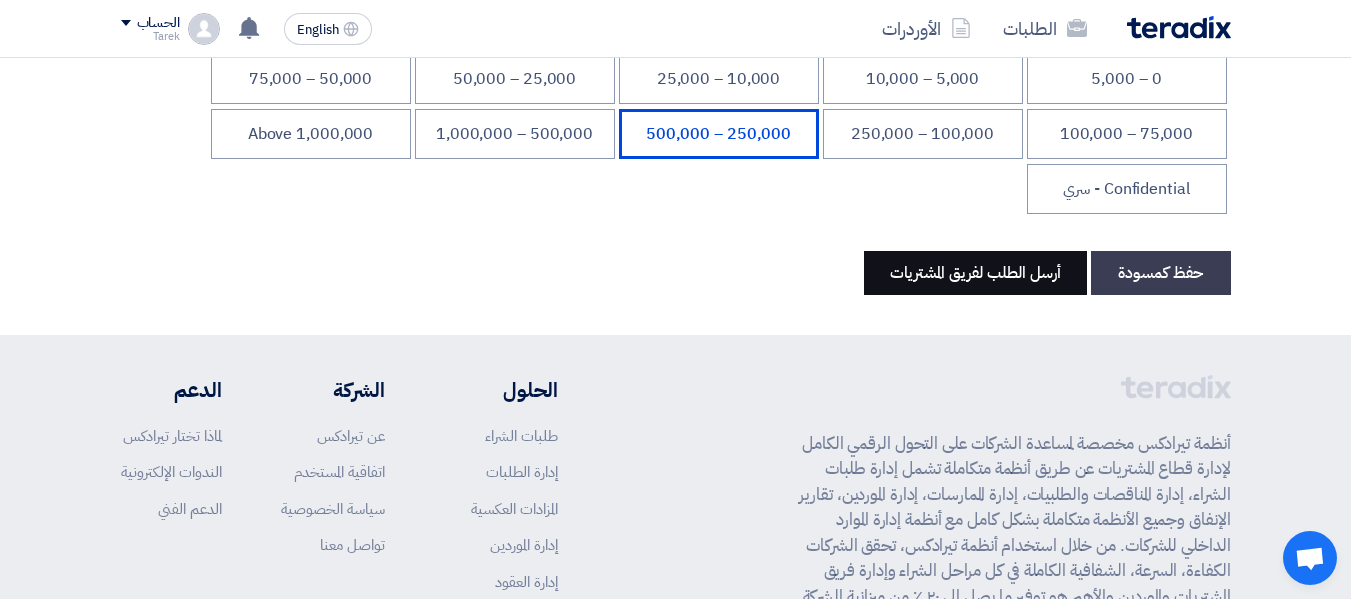 click on "أرسل الطلب لفريق المشتريات" 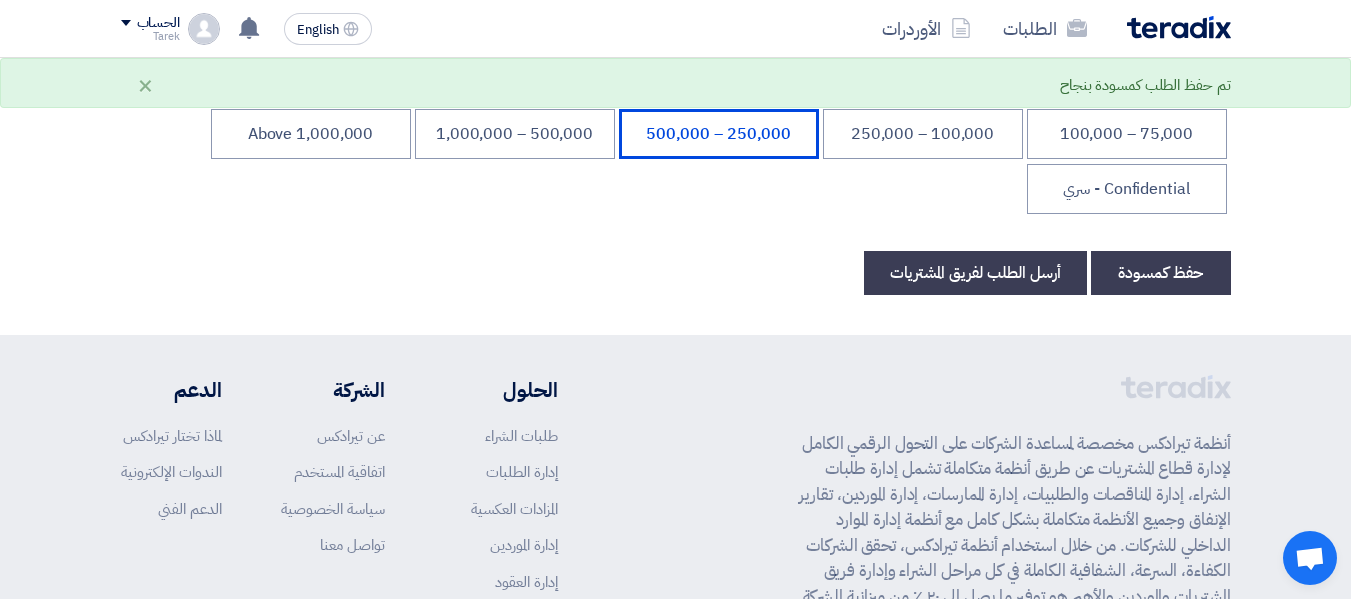 scroll, scrollTop: 0, scrollLeft: 0, axis: both 